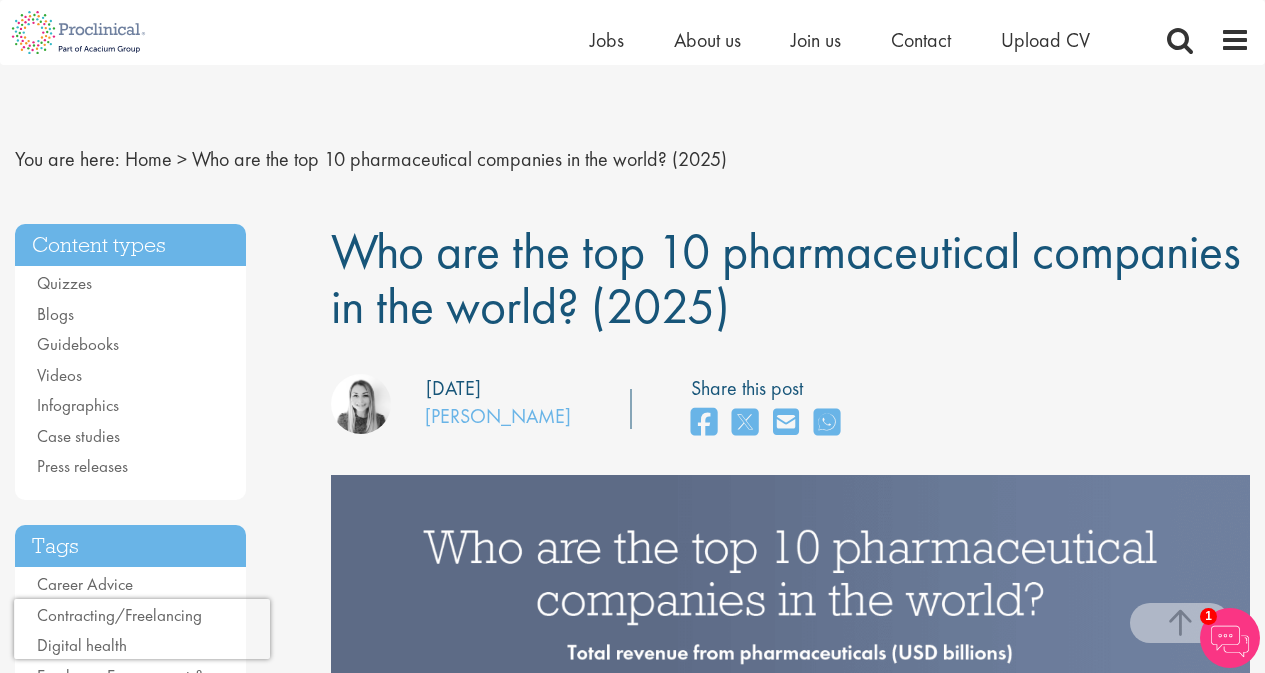 scroll, scrollTop: 668, scrollLeft: 0, axis: vertical 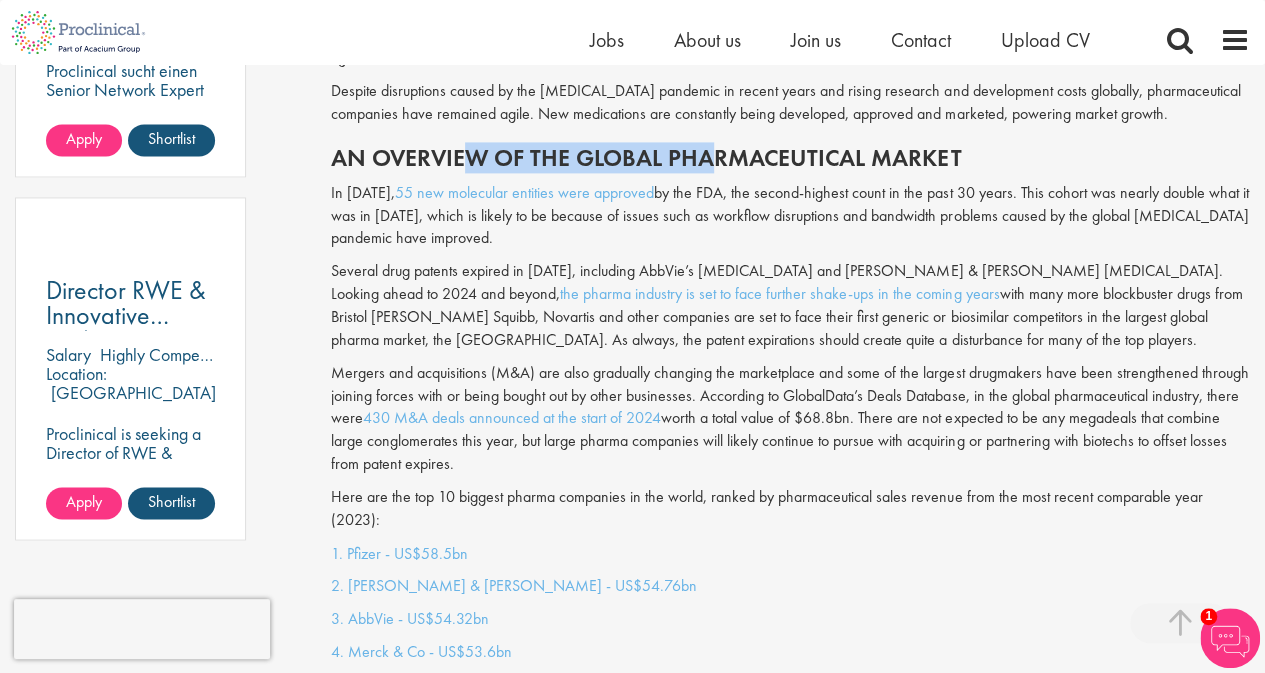 drag, startPoint x: 516, startPoint y: 151, endPoint x: 708, endPoint y: 157, distance: 192.09373 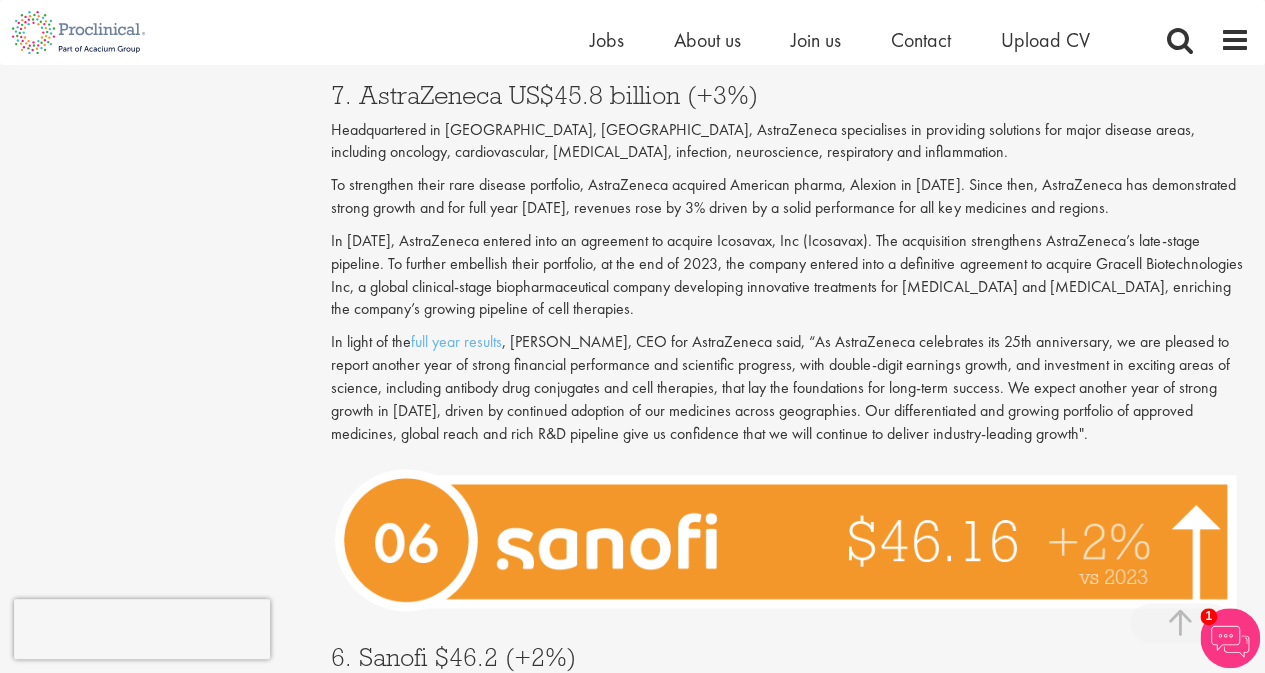 scroll, scrollTop: 3699, scrollLeft: 0, axis: vertical 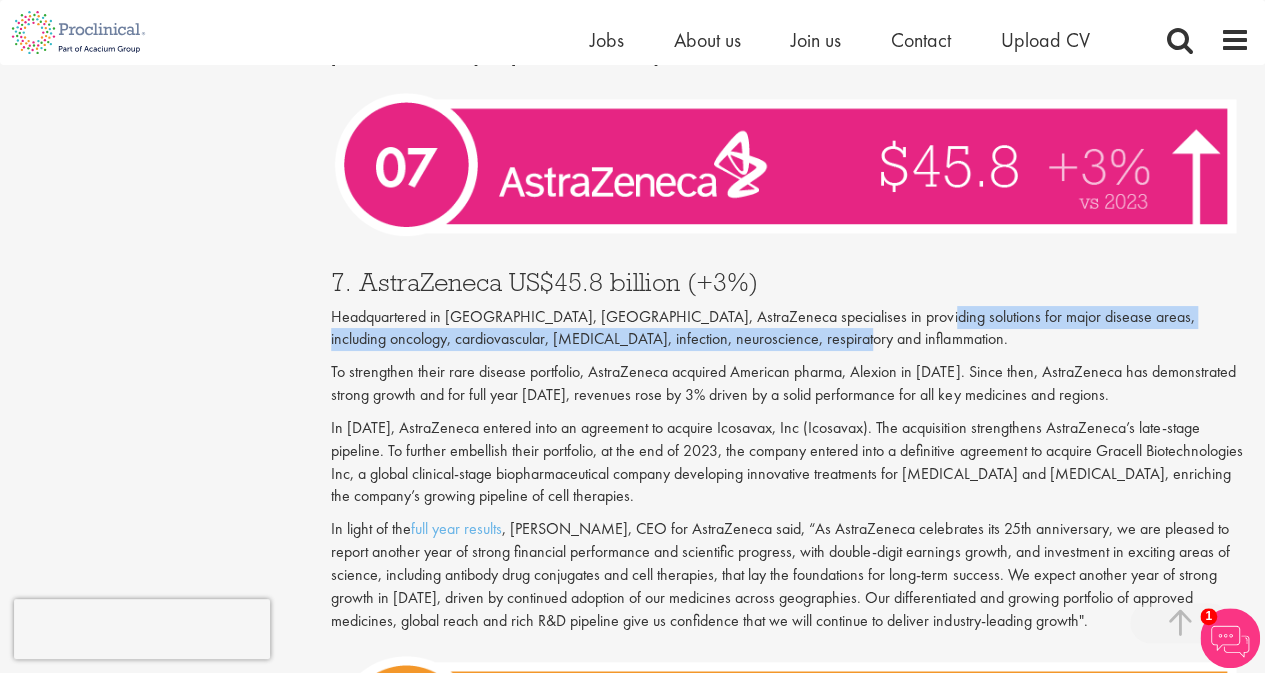 drag, startPoint x: 887, startPoint y: 273, endPoint x: 977, endPoint y: 300, distance: 93.96276 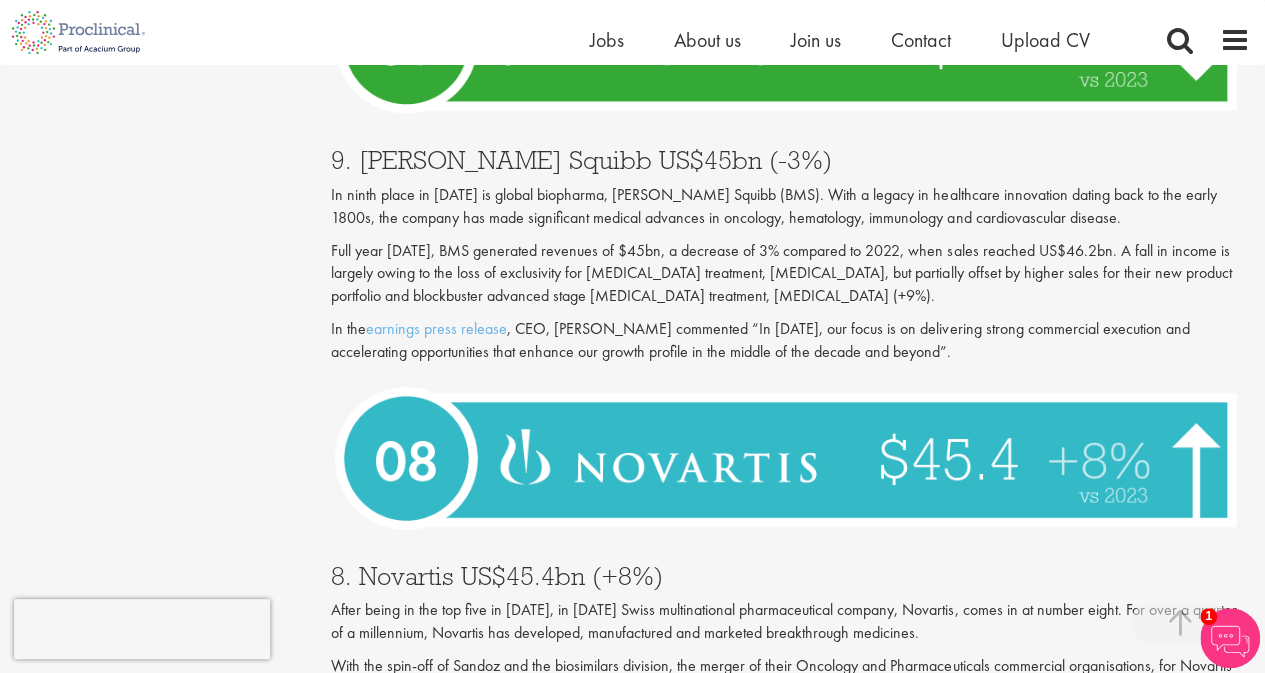scroll, scrollTop: 3199, scrollLeft: 0, axis: vertical 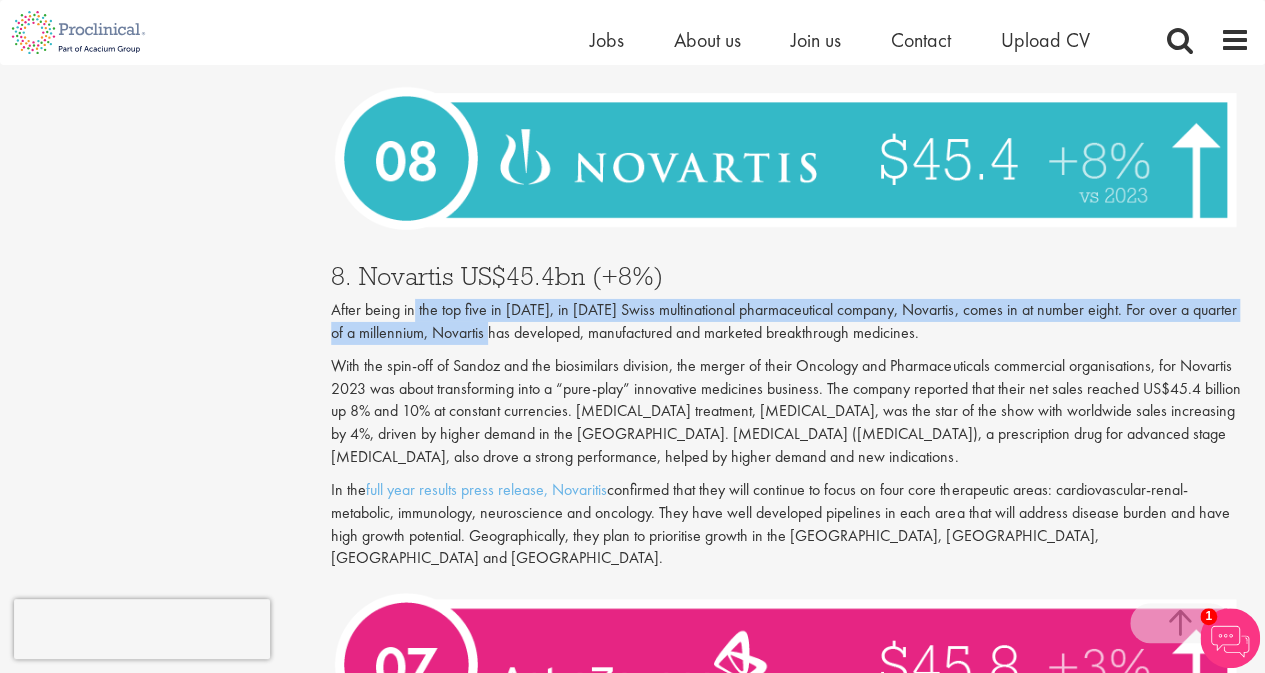 drag, startPoint x: 414, startPoint y: 291, endPoint x: 501, endPoint y: 312, distance: 89.498604 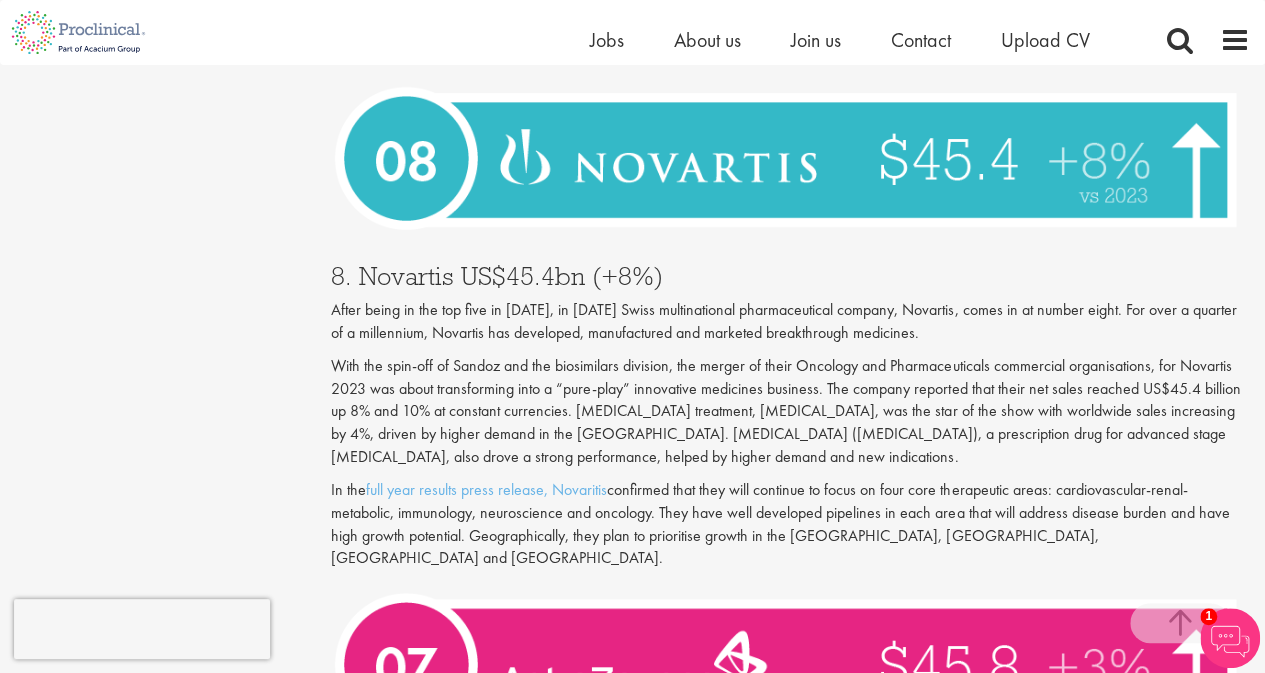 click on "With the spin-off of Sandoz and the biosimilars division, the merger of their Oncology and Pharmaceuticals commercial organisations, for Novartis 2023 was about transforming into a “pure-play” innovative medicines business. The company reported that their net sales reached US$45.4 billion up 8% and 10% at constant currencies. [MEDICAL_DATA] treatment, [MEDICAL_DATA], was the star of the show with worldwide sales increasing by 4%, driven by higher demand in the [GEOGRAPHIC_DATA]. [MEDICAL_DATA] ([MEDICAL_DATA]), a prescription drug for advanced stage [MEDICAL_DATA], also drove a strong performance, helped by higher demand and new indications." at bounding box center (790, 412) 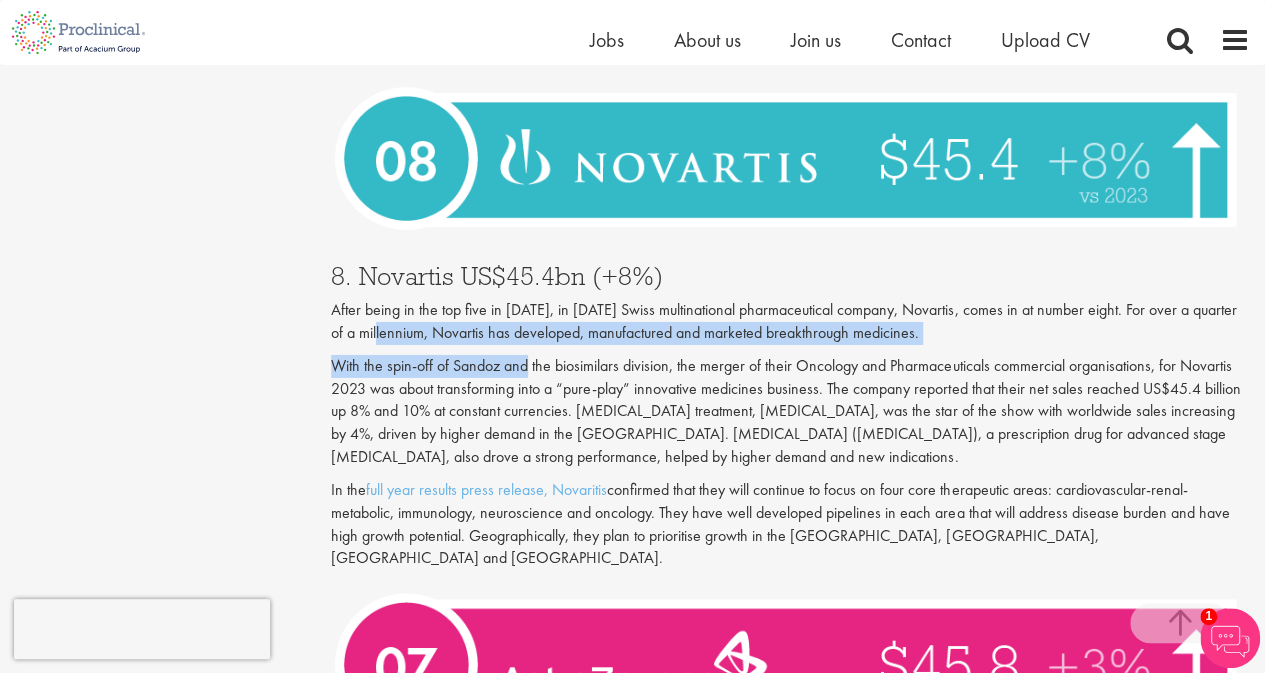 drag, startPoint x: 468, startPoint y: 310, endPoint x: 530, endPoint y: 331, distance: 65.459915 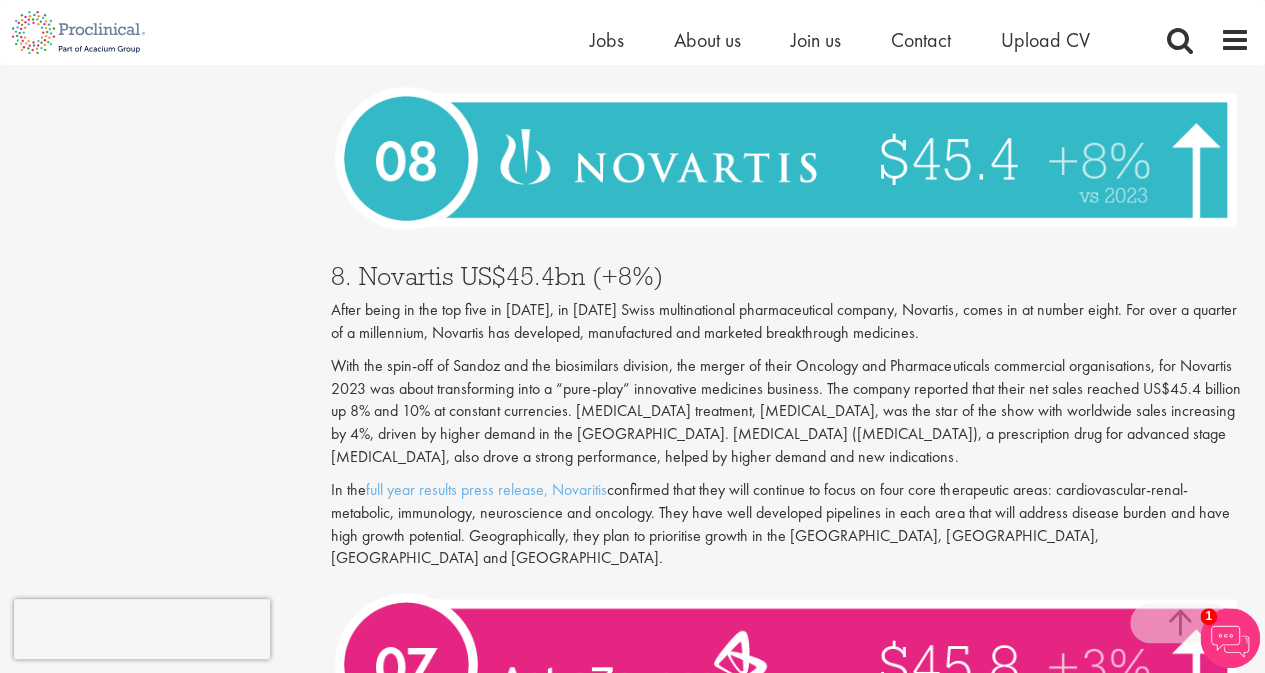 click on "With the spin-off of Sandoz and the biosimilars division, the merger of their Oncology and Pharmaceuticals commercial organisations, for Novartis 2023 was about transforming into a “pure-play” innovative medicines business. The company reported that their net sales reached US$45.4 billion up 8% and 10% at constant currencies. [MEDICAL_DATA] treatment, [MEDICAL_DATA], was the star of the show with worldwide sales increasing by 4%, driven by higher demand in the [GEOGRAPHIC_DATA]. [MEDICAL_DATA] ([MEDICAL_DATA]), a prescription drug for advanced stage [MEDICAL_DATA], also drove a strong performance, helped by higher demand and new indications." at bounding box center (790, 412) 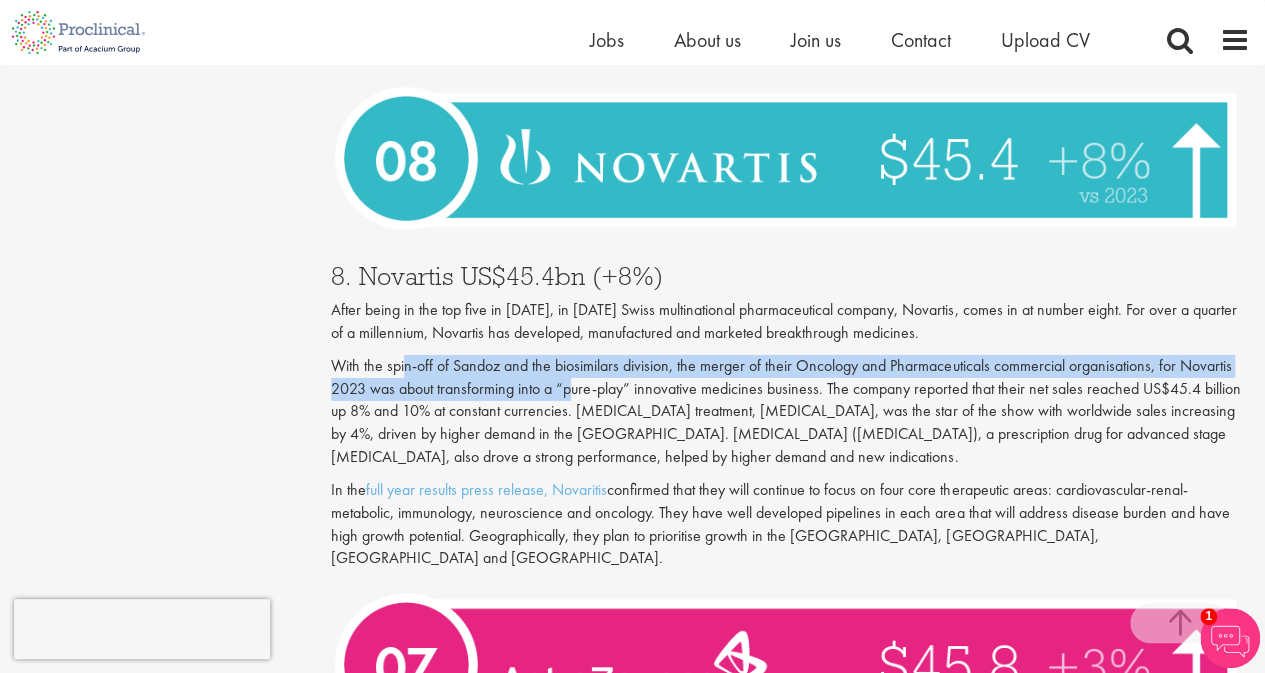 drag, startPoint x: 404, startPoint y: 336, endPoint x: 573, endPoint y: 367, distance: 171.81967 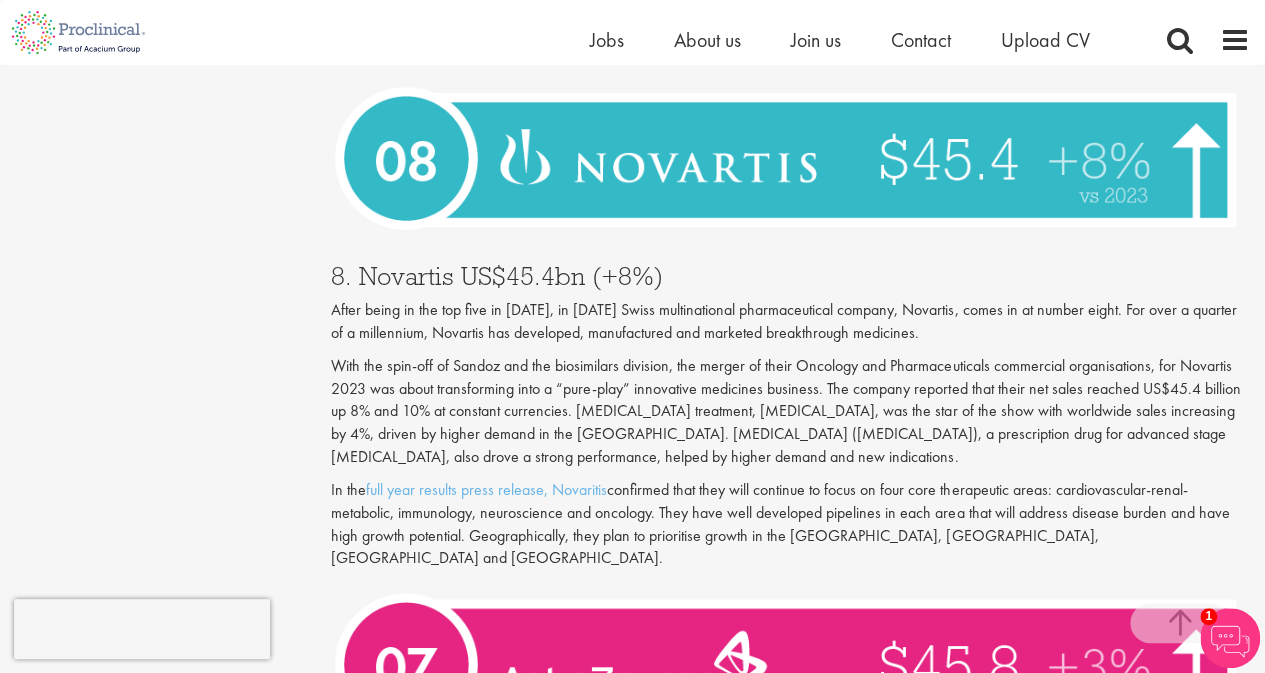 click on "With the spin-off of Sandoz and the biosimilars division, the merger of their Oncology and Pharmaceuticals commercial organisations, for Novartis 2023 was about transforming into a “pure-play” innovative medicines business. The company reported that their net sales reached US$45.4 billion up 8% and 10% at constant currencies. [MEDICAL_DATA] treatment, [MEDICAL_DATA], was the star of the show with worldwide sales increasing by 4%, driven by higher demand in the [GEOGRAPHIC_DATA]. [MEDICAL_DATA] ([MEDICAL_DATA]), a prescription drug for advanced stage [MEDICAL_DATA], also drove a strong performance, helped by higher demand and new indications." at bounding box center [790, 412] 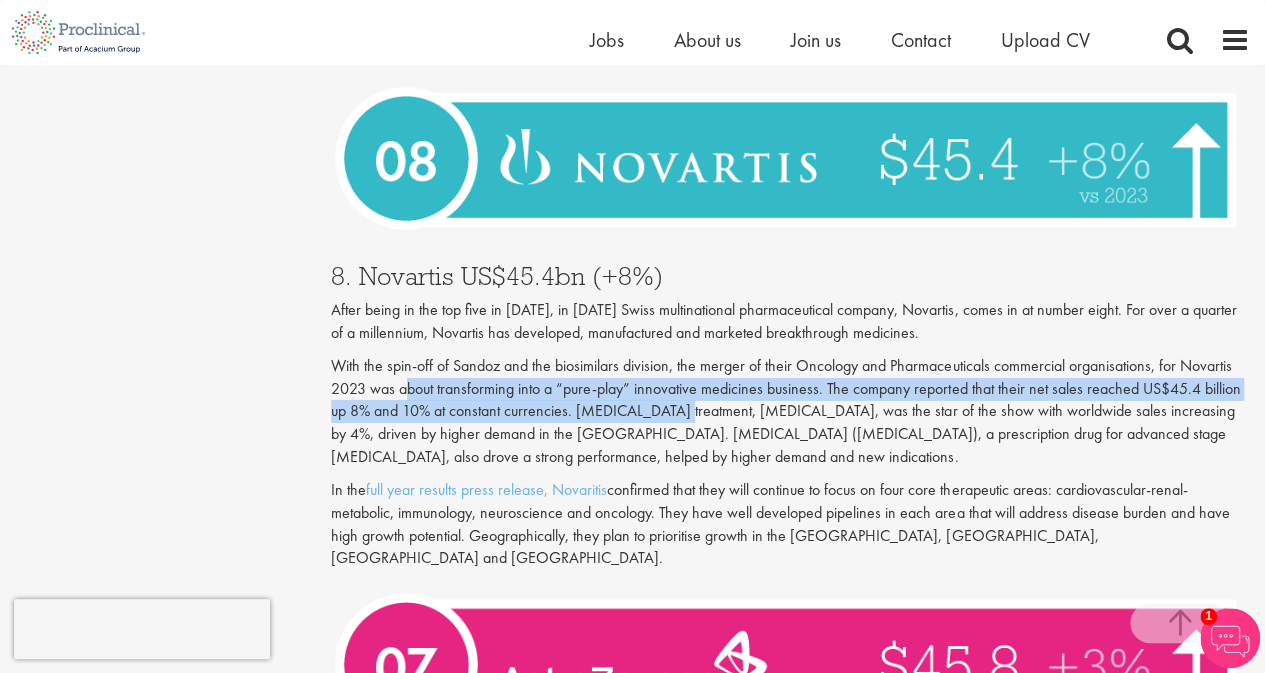 drag, startPoint x: 502, startPoint y: 364, endPoint x: 662, endPoint y: 380, distance: 160.798 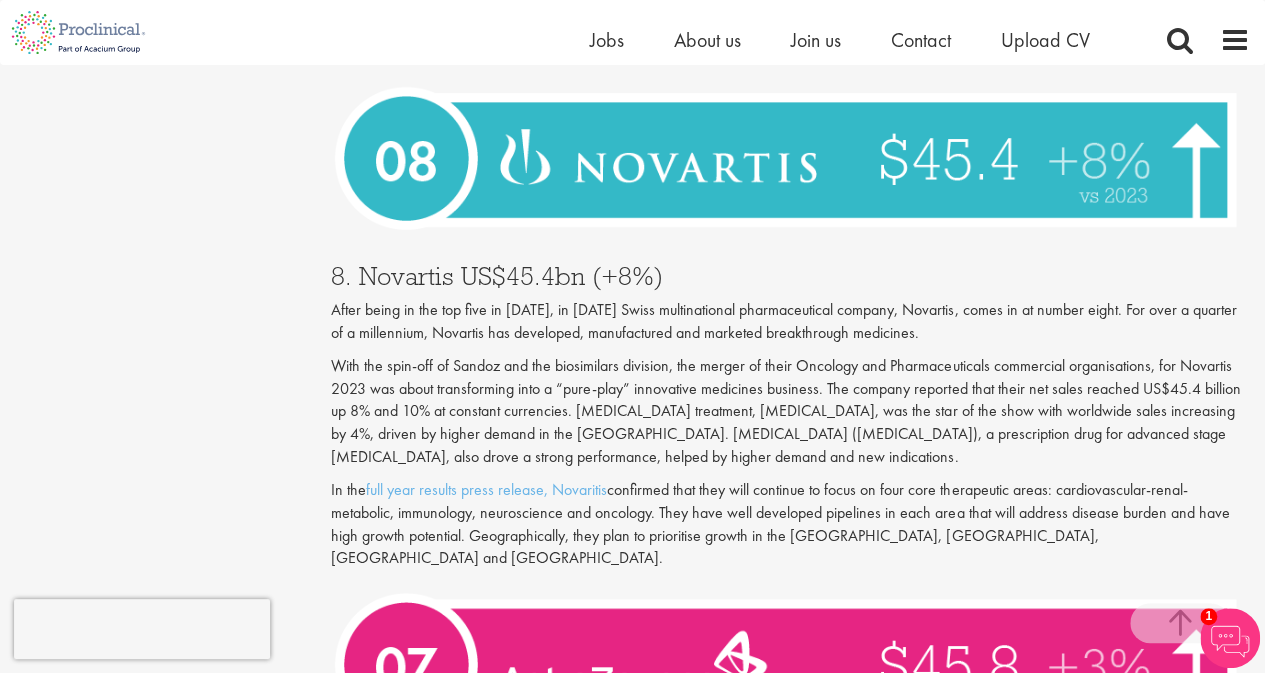 click on "With the spin-off of Sandoz and the biosimilars division, the merger of their Oncology and Pharmaceuticals commercial organisations, for Novartis 2023 was about transforming into a “pure-play” innovative medicines business. The company reported that their net sales reached US$45.4 billion up 8% and 10% at constant currencies. [MEDICAL_DATA] treatment, [MEDICAL_DATA], was the star of the show with worldwide sales increasing by 4%, driven by higher demand in the [GEOGRAPHIC_DATA]. [MEDICAL_DATA] ([MEDICAL_DATA]), a prescription drug for advanced stage [MEDICAL_DATA], also drove a strong performance, helped by higher demand and new indications." at bounding box center (790, 412) 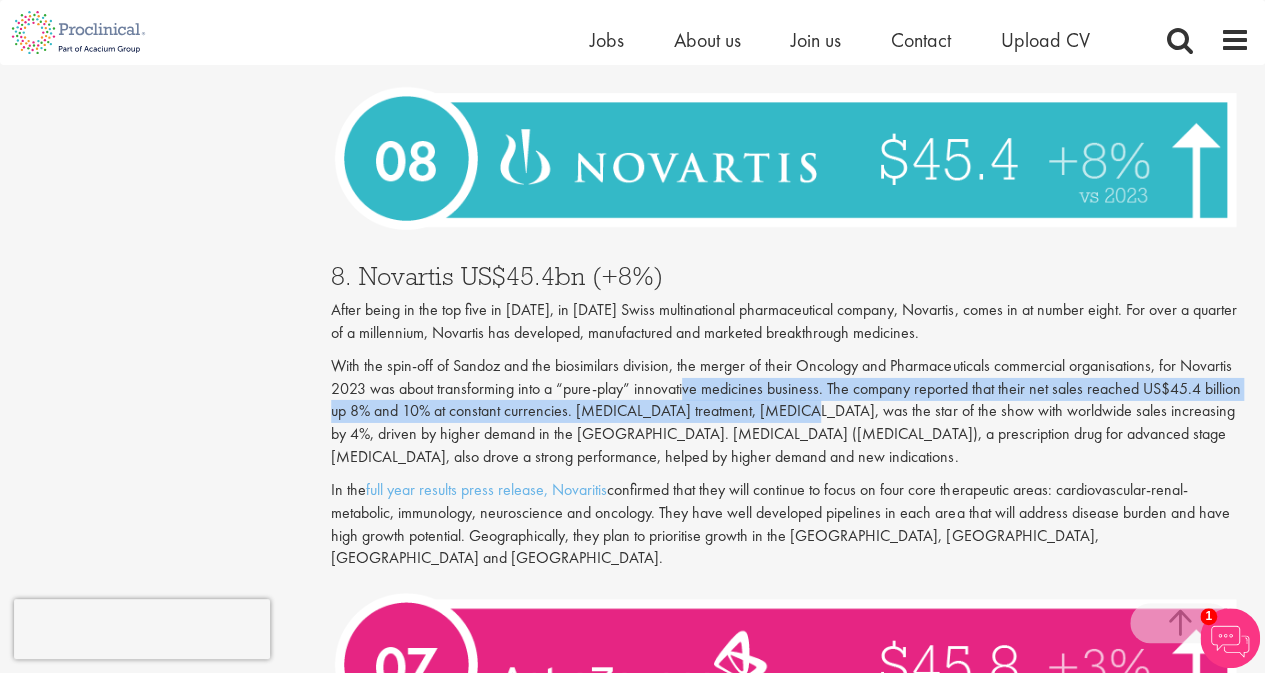 drag, startPoint x: 683, startPoint y: 371, endPoint x: 774, endPoint y: 397, distance: 94.641426 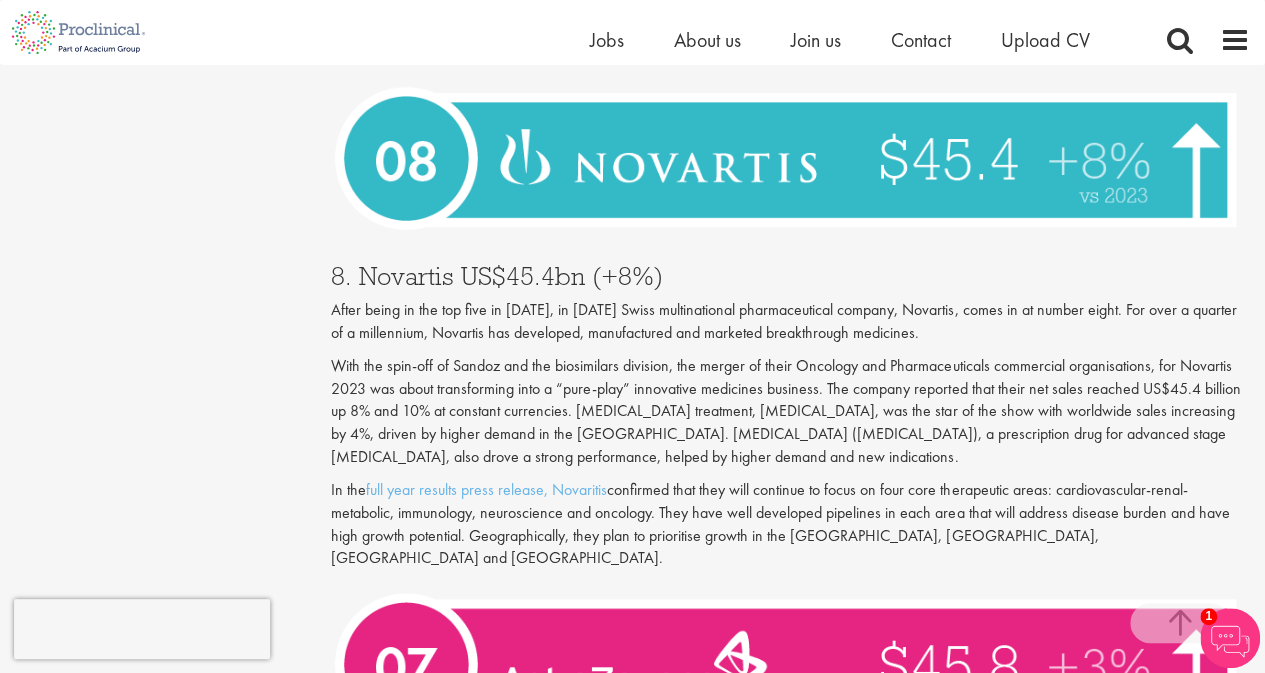 click on "With the spin-off of Sandoz and the biosimilars division, the merger of their Oncology and Pharmaceuticals commercial organisations, for Novartis 2023 was about transforming into a “pure-play” innovative medicines business. The company reported that their net sales reached US$45.4 billion up 8% and 10% at constant currencies. [MEDICAL_DATA] treatment, [MEDICAL_DATA], was the star of the show with worldwide sales increasing by 4%, driven by higher demand in the [GEOGRAPHIC_DATA]. [MEDICAL_DATA] ([MEDICAL_DATA]), a prescription drug for advanced stage [MEDICAL_DATA], also drove a strong performance, helped by higher demand and new indications." at bounding box center [790, 412] 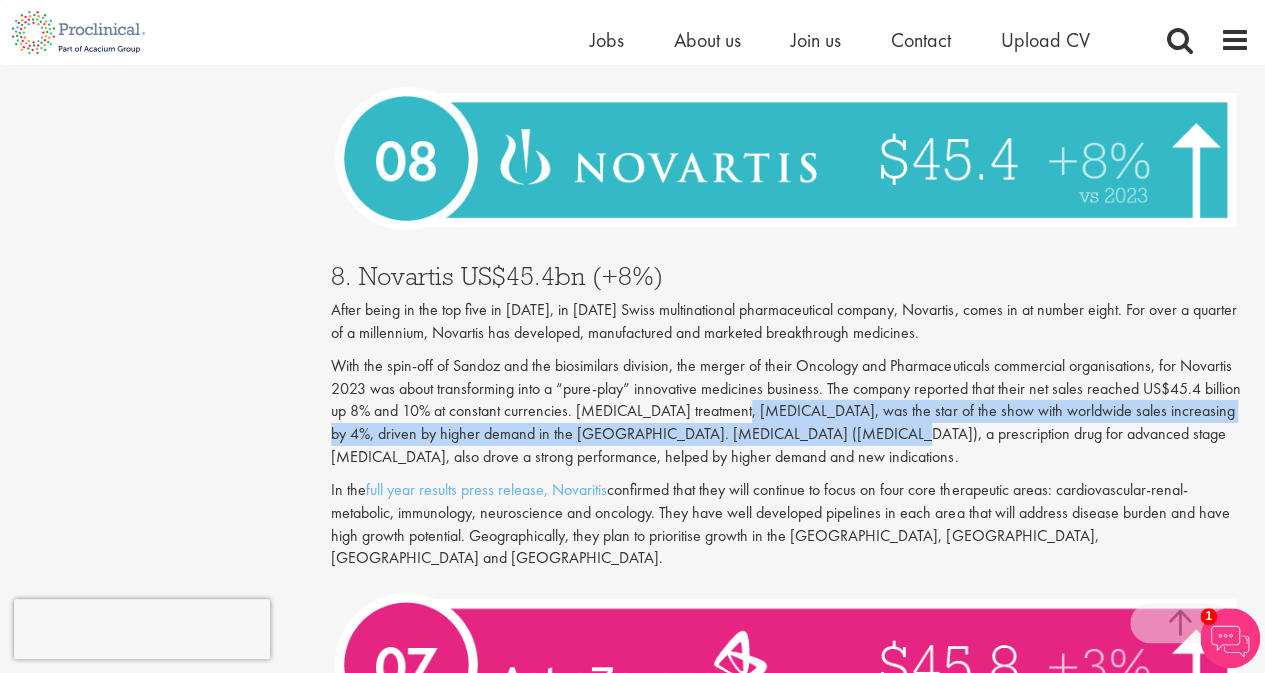 drag, startPoint x: 720, startPoint y: 390, endPoint x: 820, endPoint y: 407, distance: 101.43471 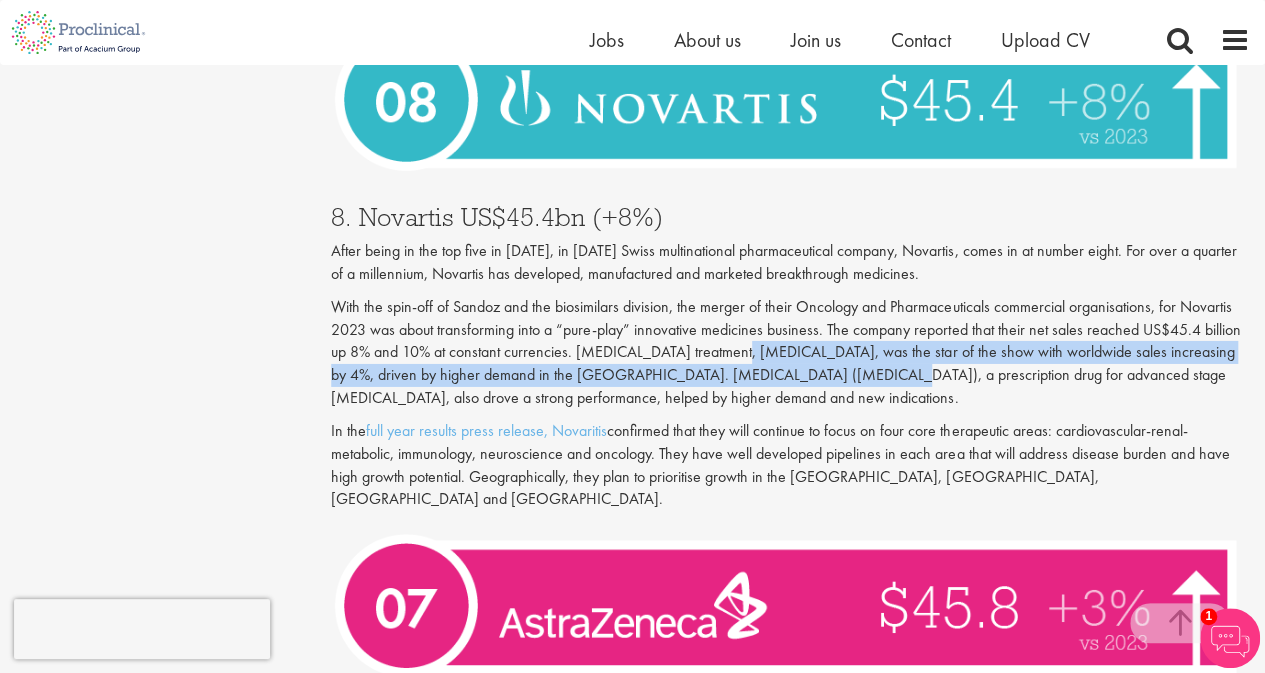 scroll, scrollTop: 3299, scrollLeft: 0, axis: vertical 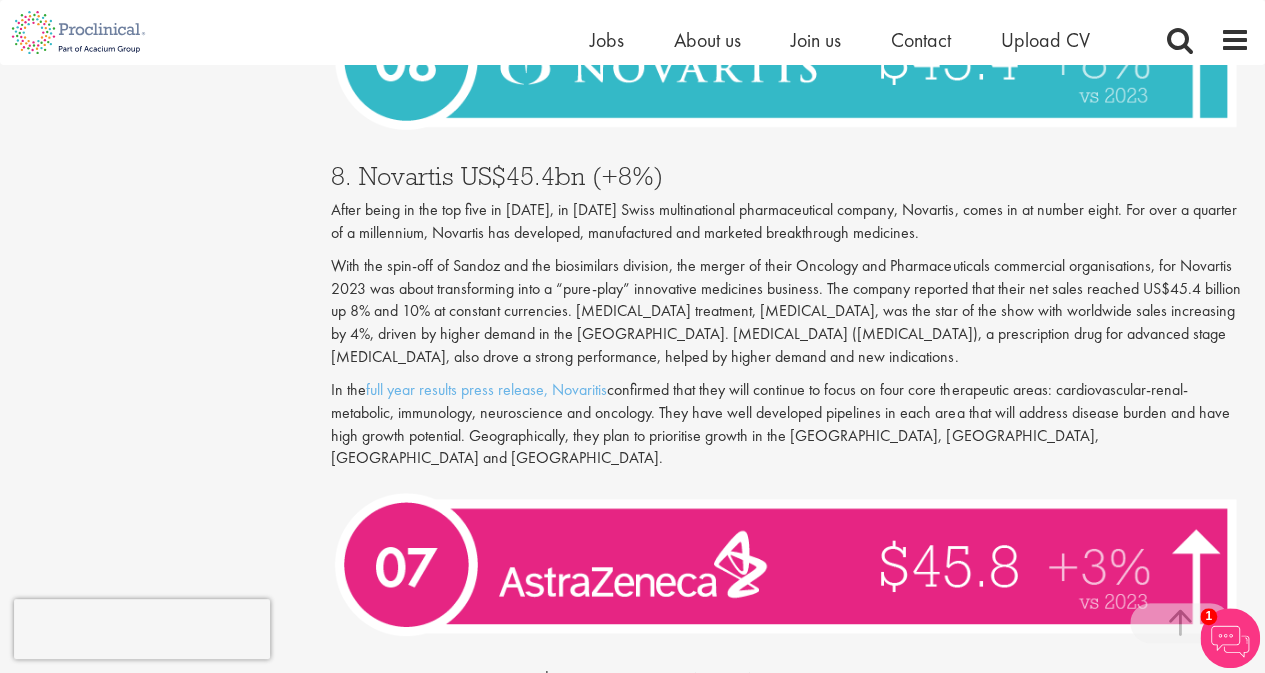 click on "With the spin-off of Sandoz and the biosimilars division, the merger of their Oncology and Pharmaceuticals commercial organisations, for Novartis 2023 was about transforming into a “pure-play” innovative medicines business. The company reported that their net sales reached US$45.4 billion up 8% and 10% at constant currencies. [MEDICAL_DATA] treatment, [MEDICAL_DATA], was the star of the show with worldwide sales increasing by 4%, driven by higher demand in the [GEOGRAPHIC_DATA]. [MEDICAL_DATA] ([MEDICAL_DATA]), a prescription drug for advanced stage [MEDICAL_DATA], also drove a strong performance, helped by higher demand and new indications." at bounding box center (790, 312) 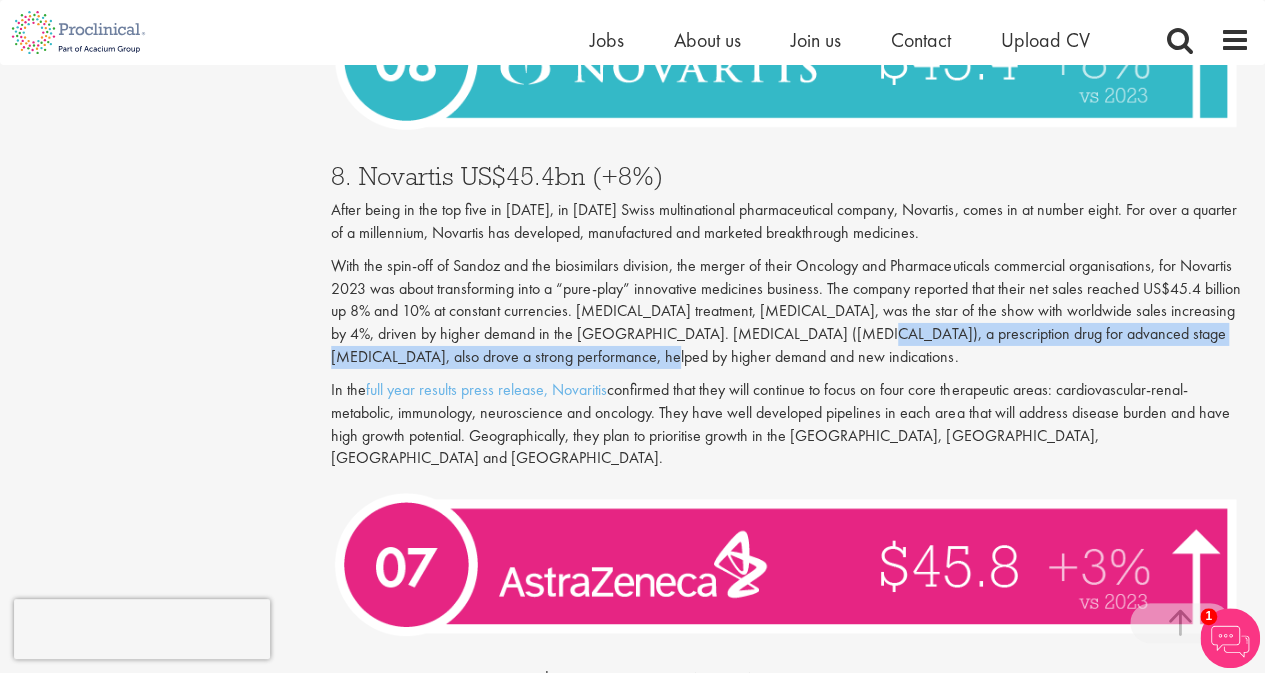 drag, startPoint x: 792, startPoint y: 322, endPoint x: 922, endPoint y: 346, distance: 132.19682 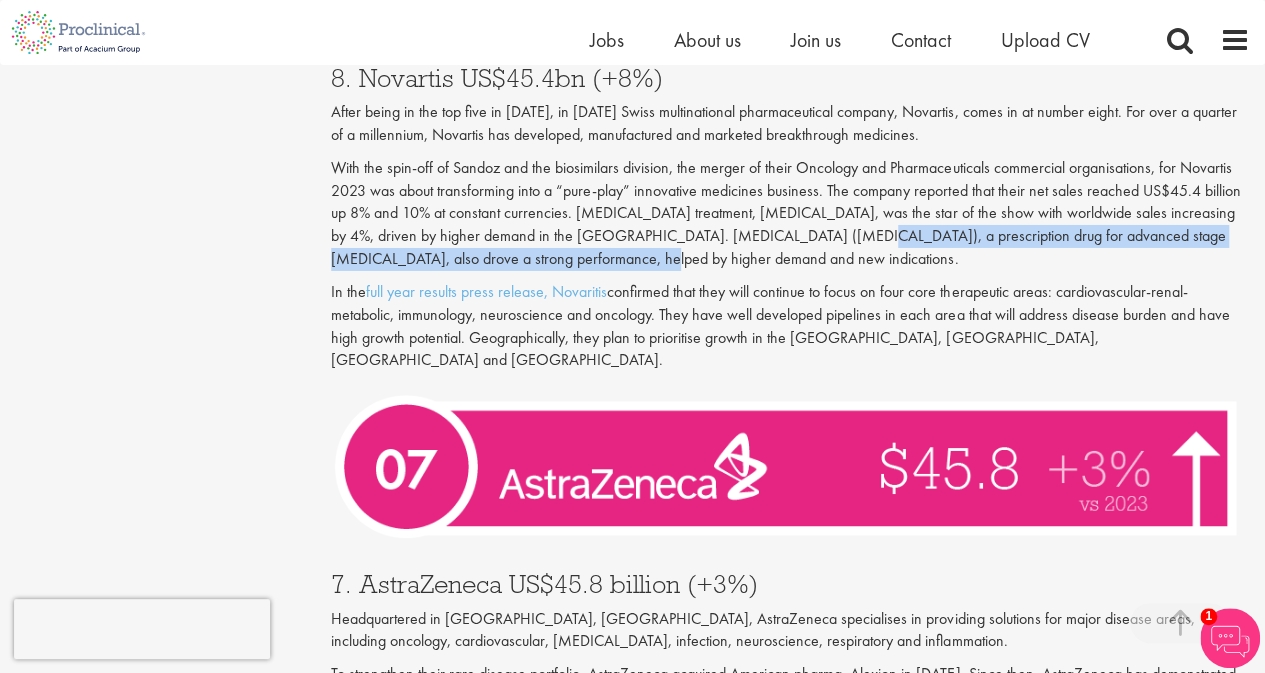 scroll, scrollTop: 3399, scrollLeft: 0, axis: vertical 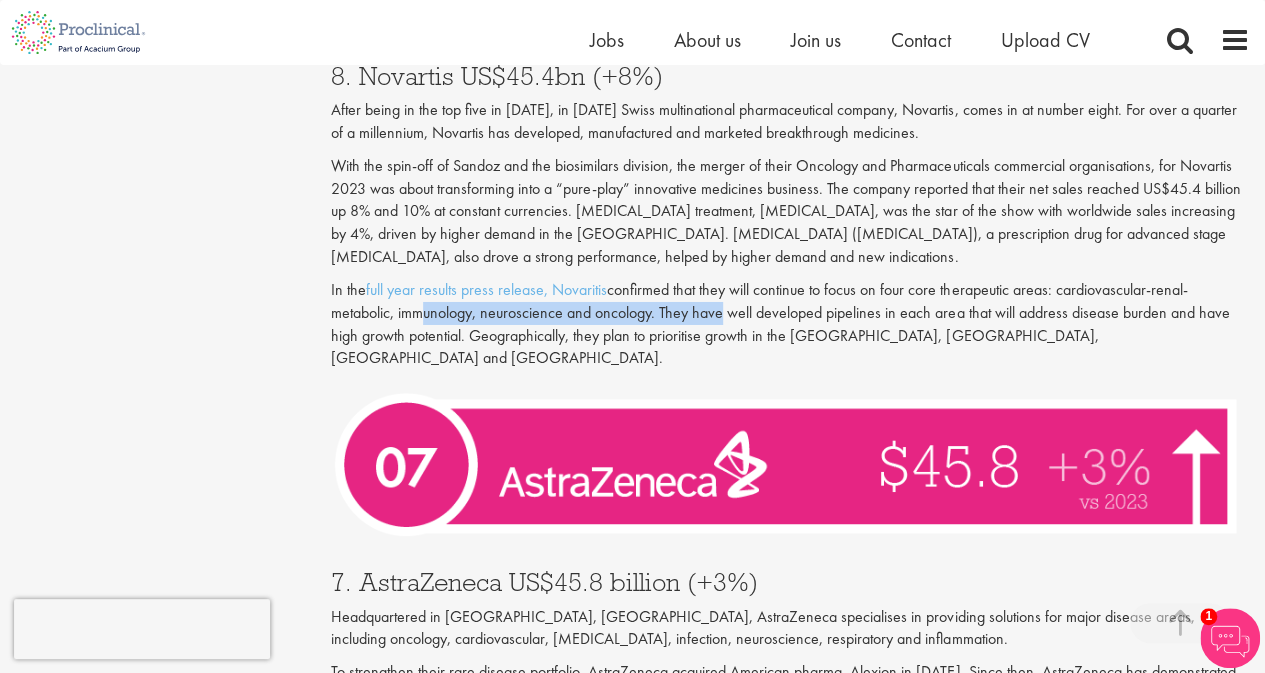 drag, startPoint x: 411, startPoint y: 297, endPoint x: 718, endPoint y: 294, distance: 307.01465 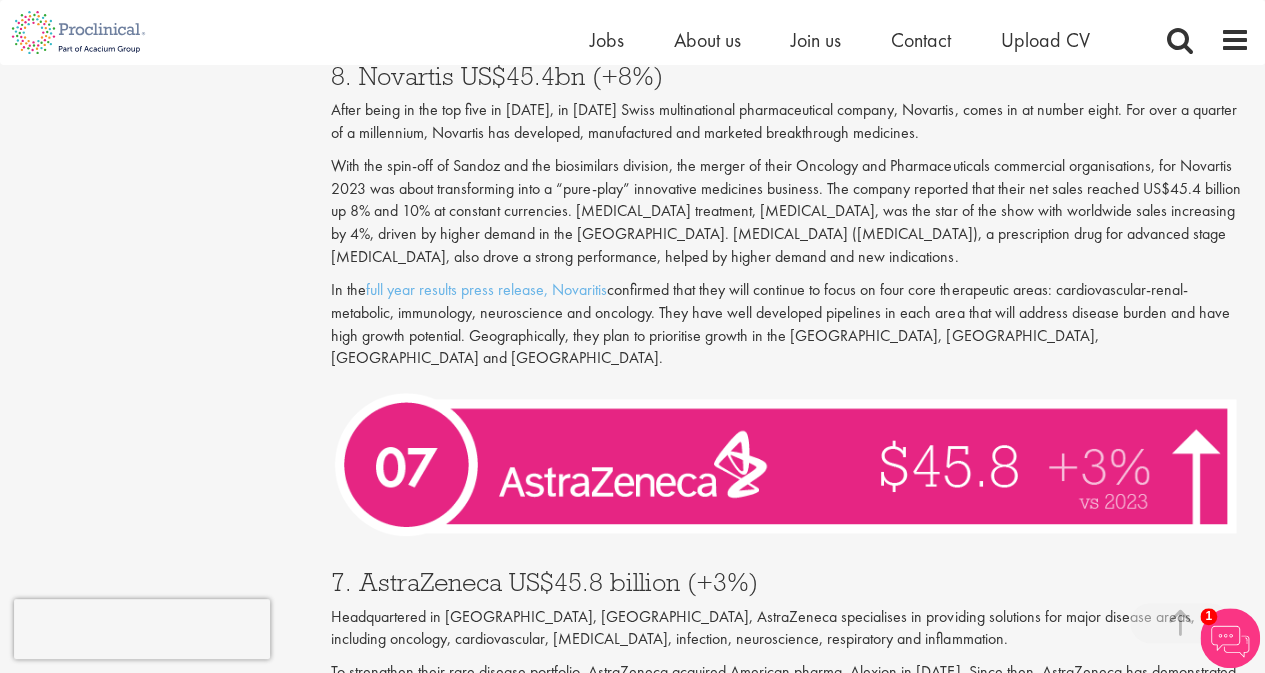 click on "In the  full year results press release, Novaritis  confirmed that they will continue to focus on four core therapeutic areas: cardiovascular-renal-metabolic, immunology, neuroscience and oncology. They have well developed pipelines in each area that will address disease burden and have high growth potential. Geographically, they plan to prioritise growth in the [GEOGRAPHIC_DATA], [GEOGRAPHIC_DATA], [GEOGRAPHIC_DATA] and [GEOGRAPHIC_DATA]." at bounding box center [790, 324] 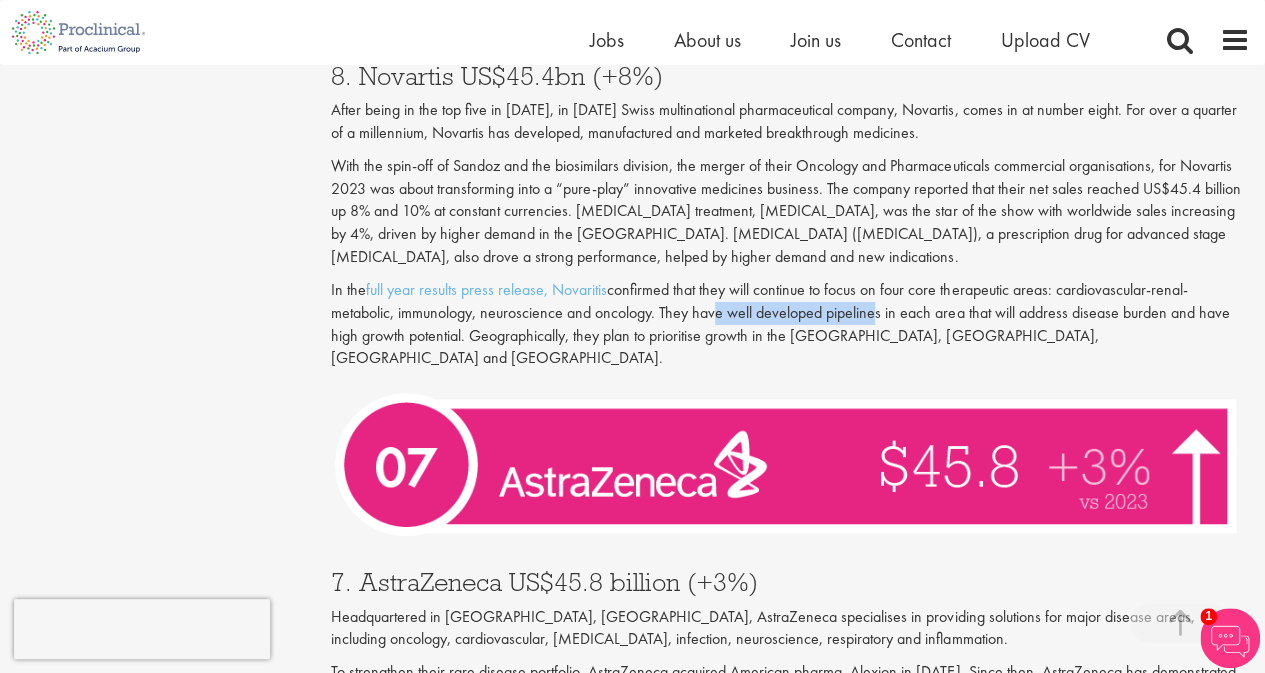 drag, startPoint x: 712, startPoint y: 297, endPoint x: 872, endPoint y: 295, distance: 160.0125 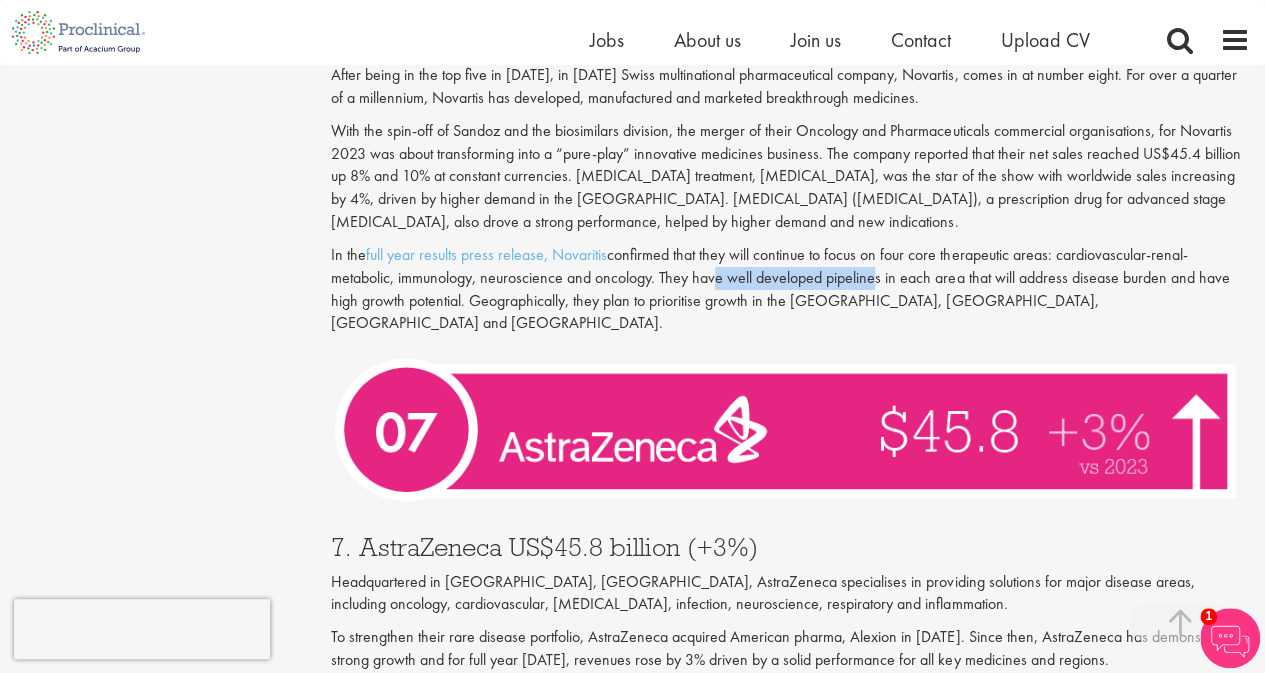 scroll, scrollTop: 3799, scrollLeft: 0, axis: vertical 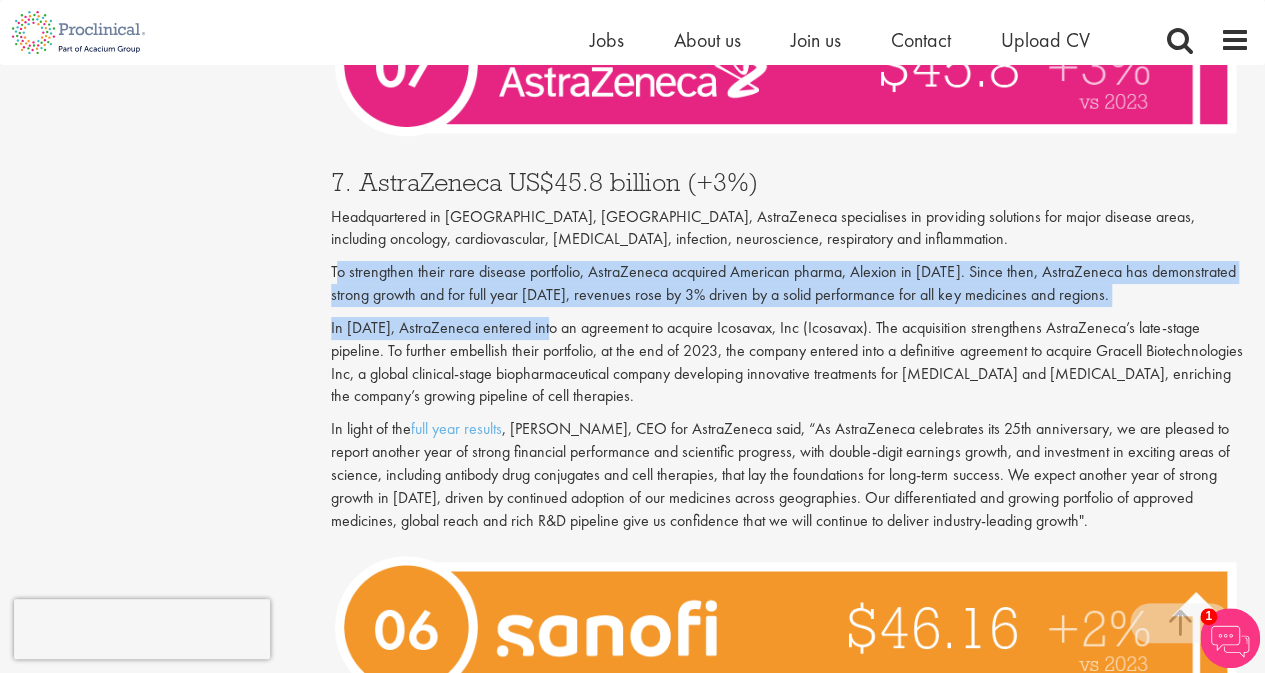 drag, startPoint x: 340, startPoint y: 220, endPoint x: 568, endPoint y: 264, distance: 232.2068 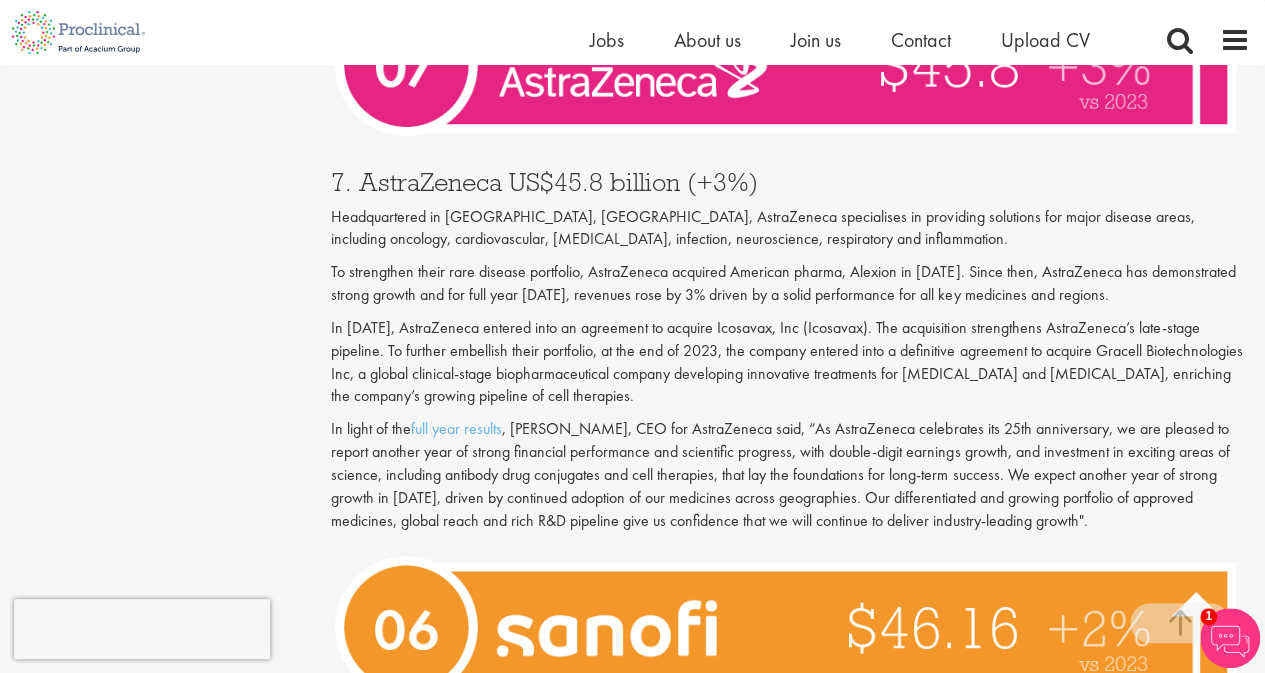 drag, startPoint x: 1005, startPoint y: 395, endPoint x: 1056, endPoint y: 438, distance: 66.70832 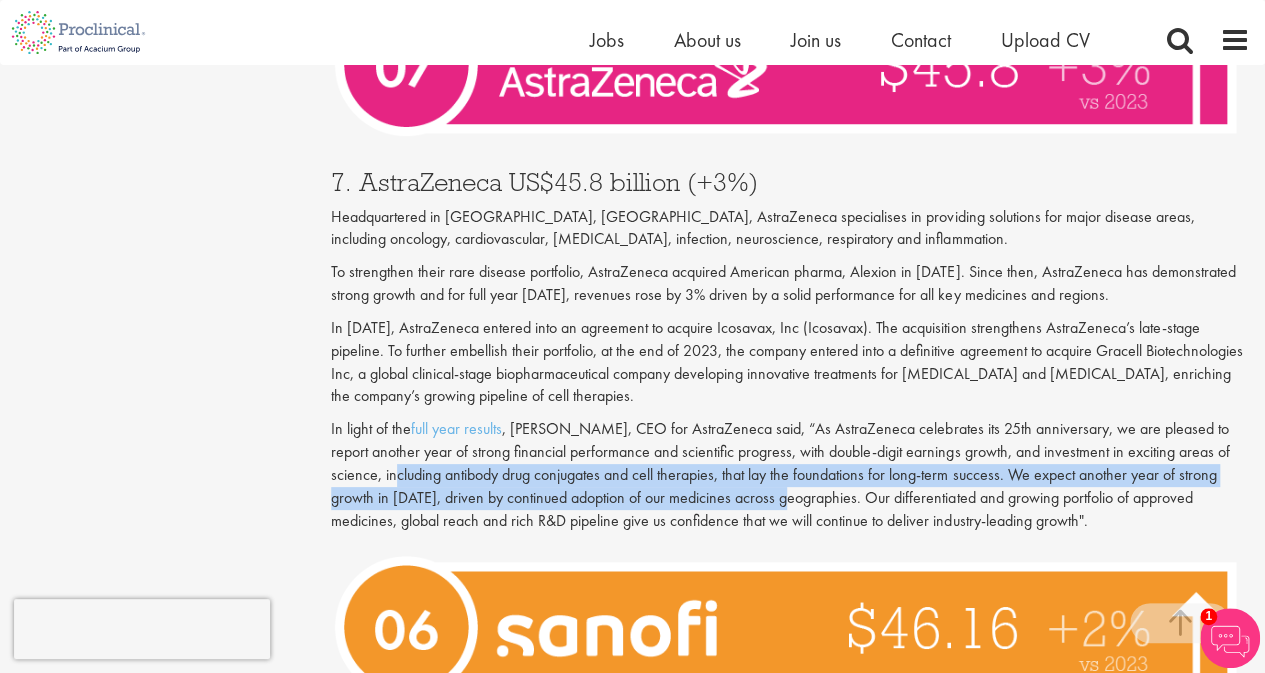 drag, startPoint x: 344, startPoint y: 433, endPoint x: 734, endPoint y: 451, distance: 390.41516 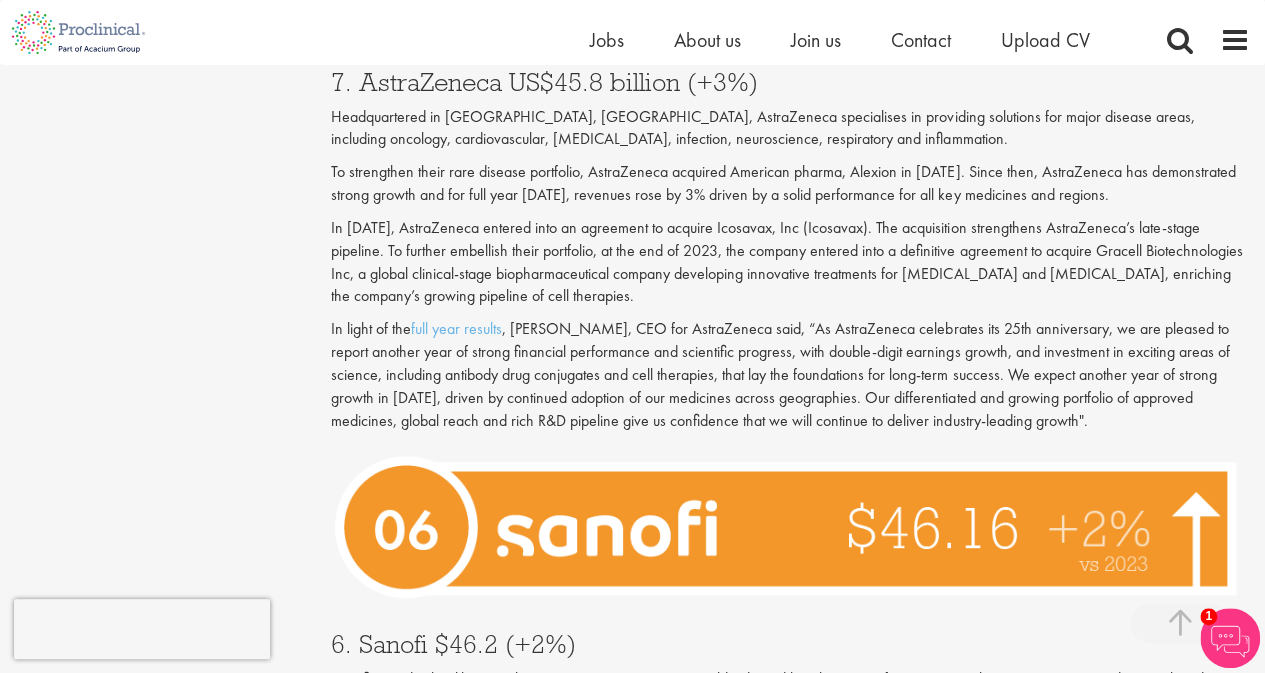 click on "In light of the  full year results , [PERSON_NAME], CEO for AstraZeneca said, “As AstraZeneca celebrates its 25th anniversary, we are pleased to report another year of strong financial performance and scientific progress, with double-digit earnings growth, and investment in exciting areas of science, including antibody drug conjugates and cell therapies, that lay the foundations for long-term success.  We expect another year of strong growth in [DATE], driven by continued adoption of our medicines across geographies. Our differentiated and growing portfolio of approved medicines, global reach and rich R&D pipeline give us confidence that we will continue to deliver industry-leading growth"." at bounding box center [790, 375] 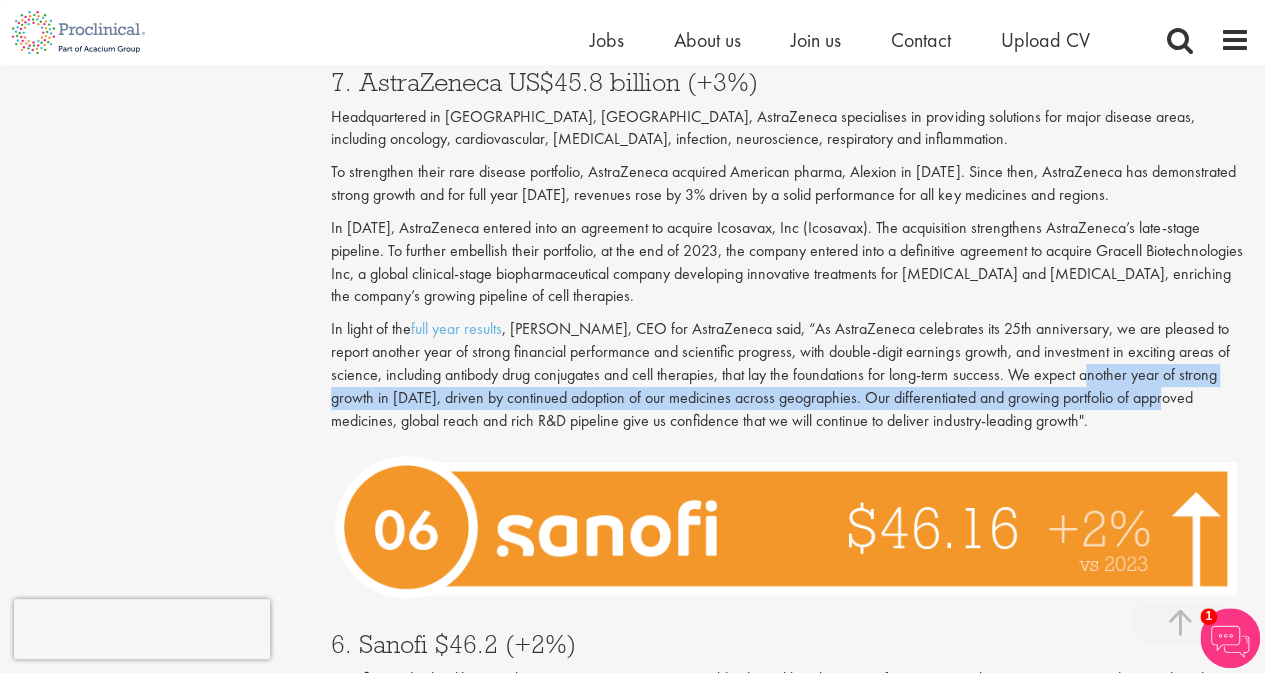 drag, startPoint x: 1051, startPoint y: 324, endPoint x: 1108, endPoint y: 362, distance: 68.50548 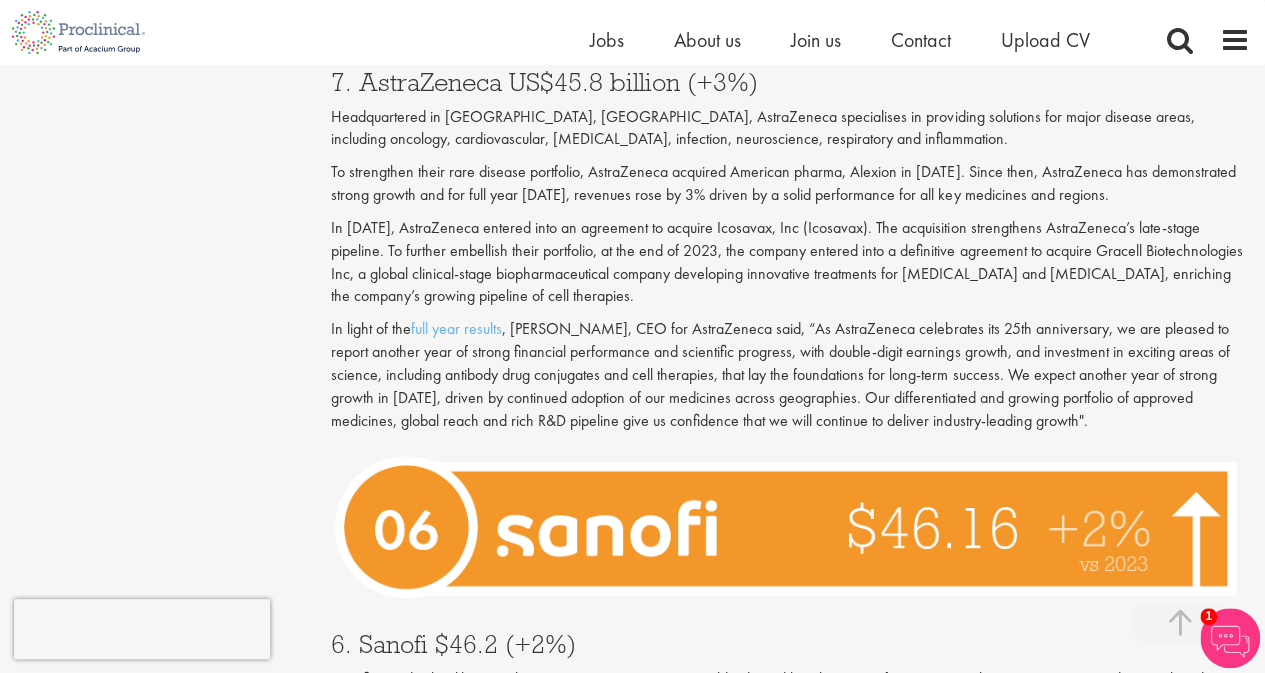 click on "In light of the  full year results , [PERSON_NAME], CEO for AstraZeneca said, “As AstraZeneca celebrates its 25th anniversary, we are pleased to report another year of strong financial performance and scientific progress, with double-digit earnings growth, and investment in exciting areas of science, including antibody drug conjugates and cell therapies, that lay the foundations for long-term success.  We expect another year of strong growth in [DATE], driven by continued adoption of our medicines across geographies. Our differentiated and growing portfolio of approved medicines, global reach and rich R&D pipeline give us confidence that we will continue to deliver industry-leading growth"." at bounding box center (790, 375) 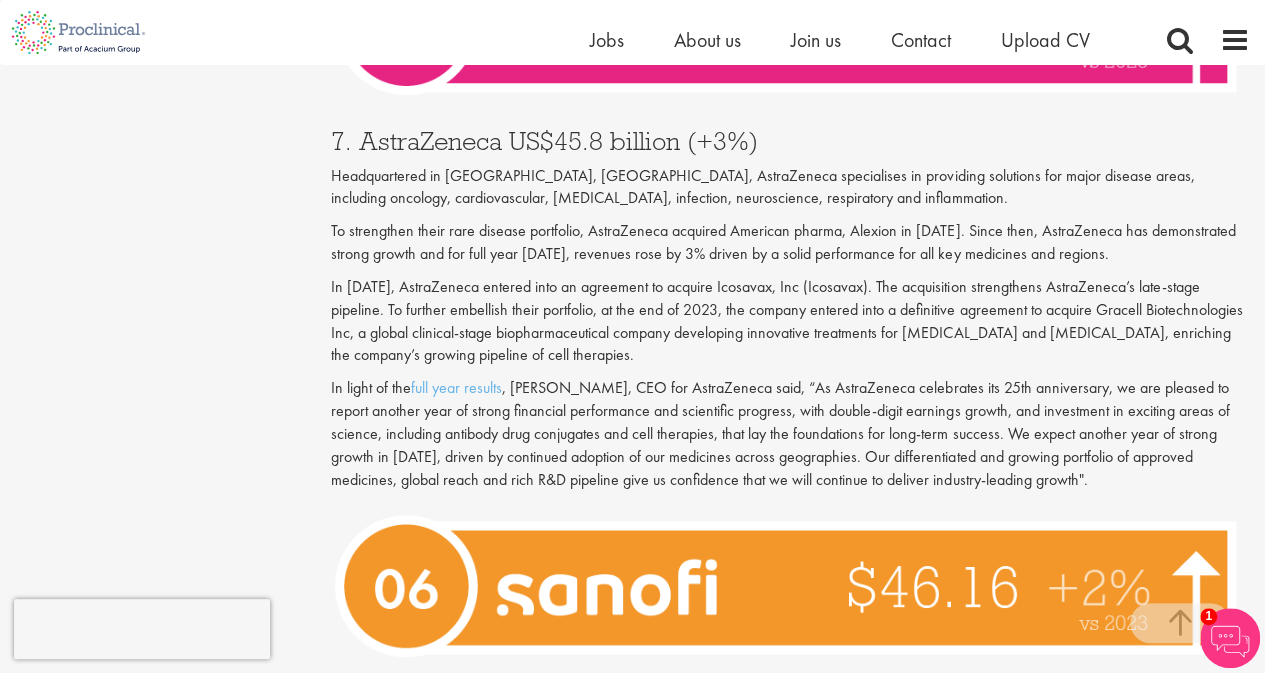 scroll, scrollTop: 3799, scrollLeft: 0, axis: vertical 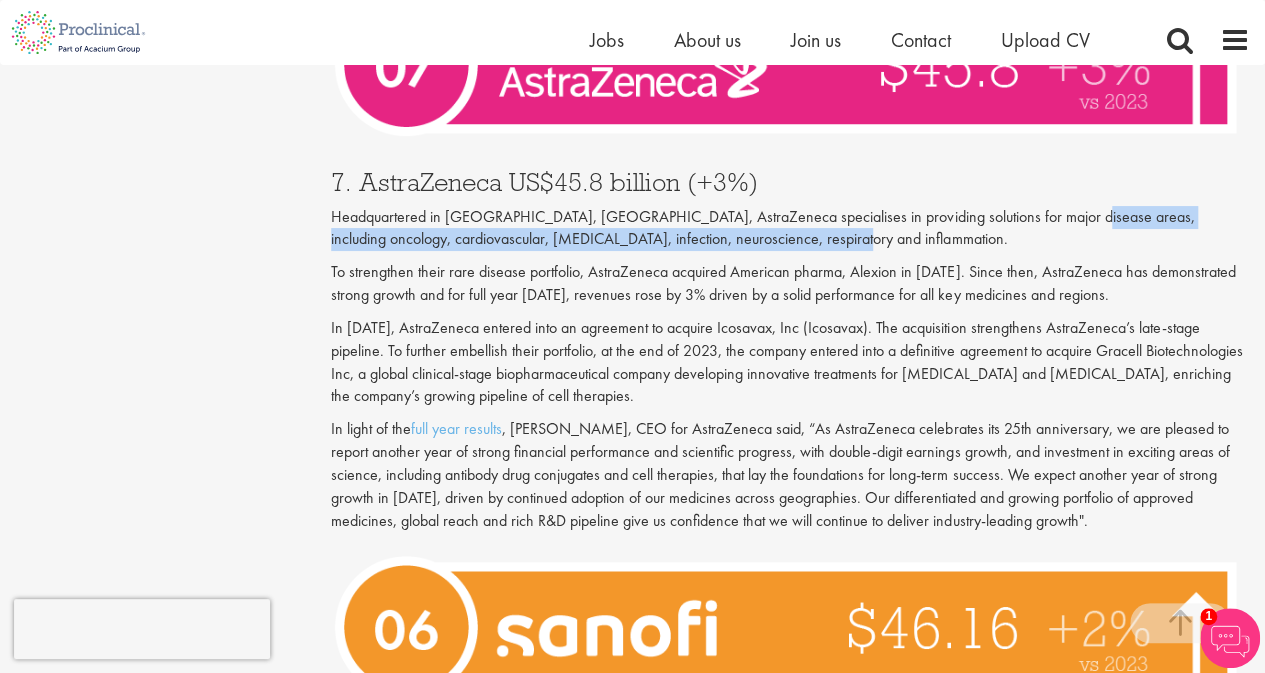 drag, startPoint x: 1045, startPoint y: 163, endPoint x: 1097, endPoint y: 189, distance: 58.137768 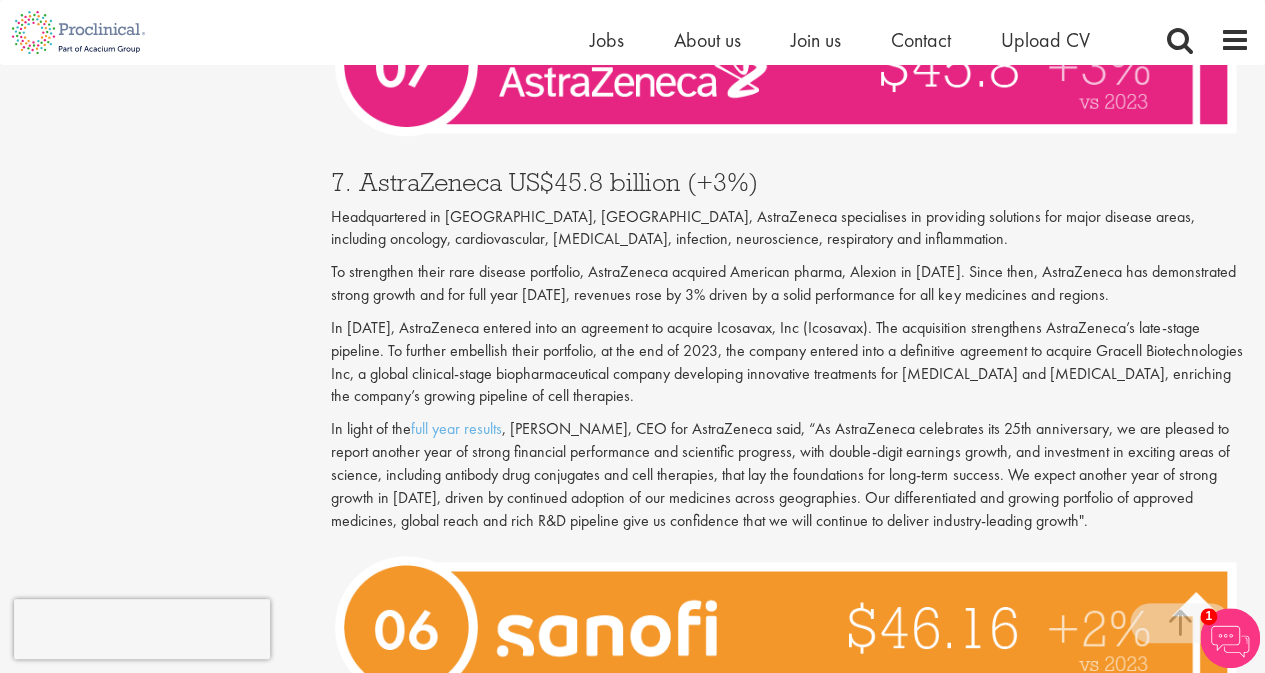 click on "To strengthen their rare disease portfolio, AstraZeneca acquired American pharma, Alexion in [DATE]. Since then, AstraZeneca has demonstrated strong growth and for full year [DATE], revenues rose by 3% driven by a solid performance for all key medicines and regions." at bounding box center [790, 284] 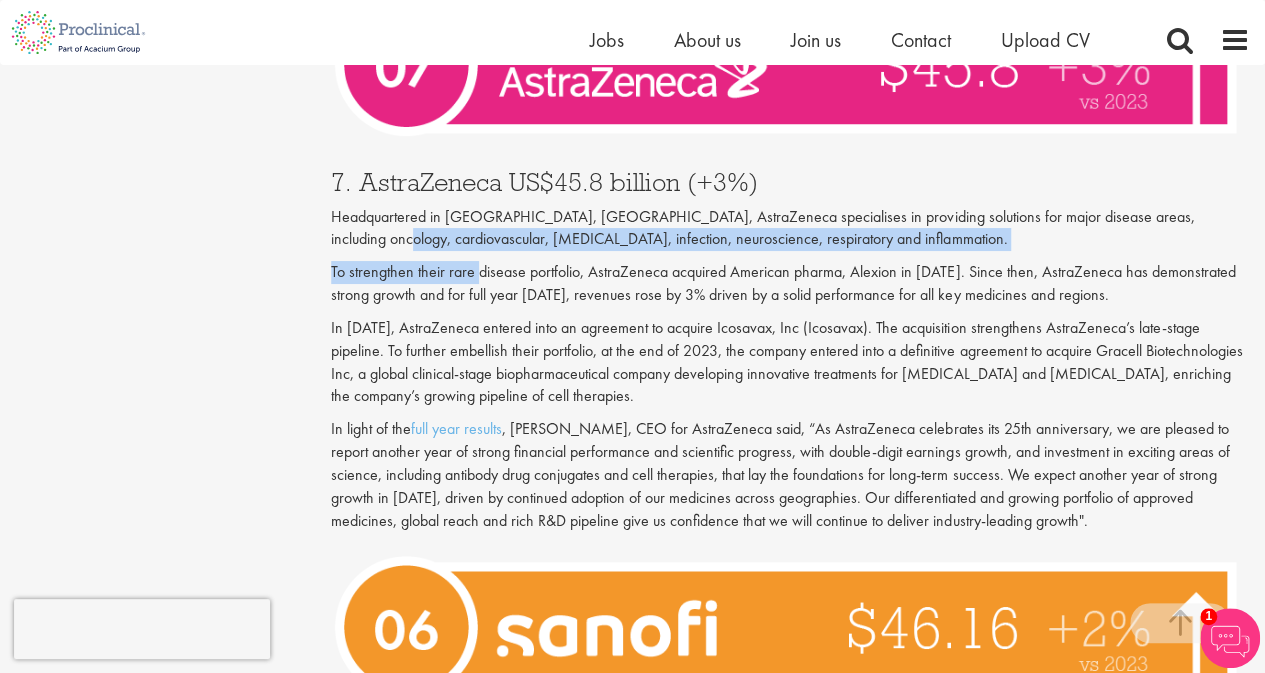 drag, startPoint x: 330, startPoint y: 187, endPoint x: 474, endPoint y: 209, distance: 145.67087 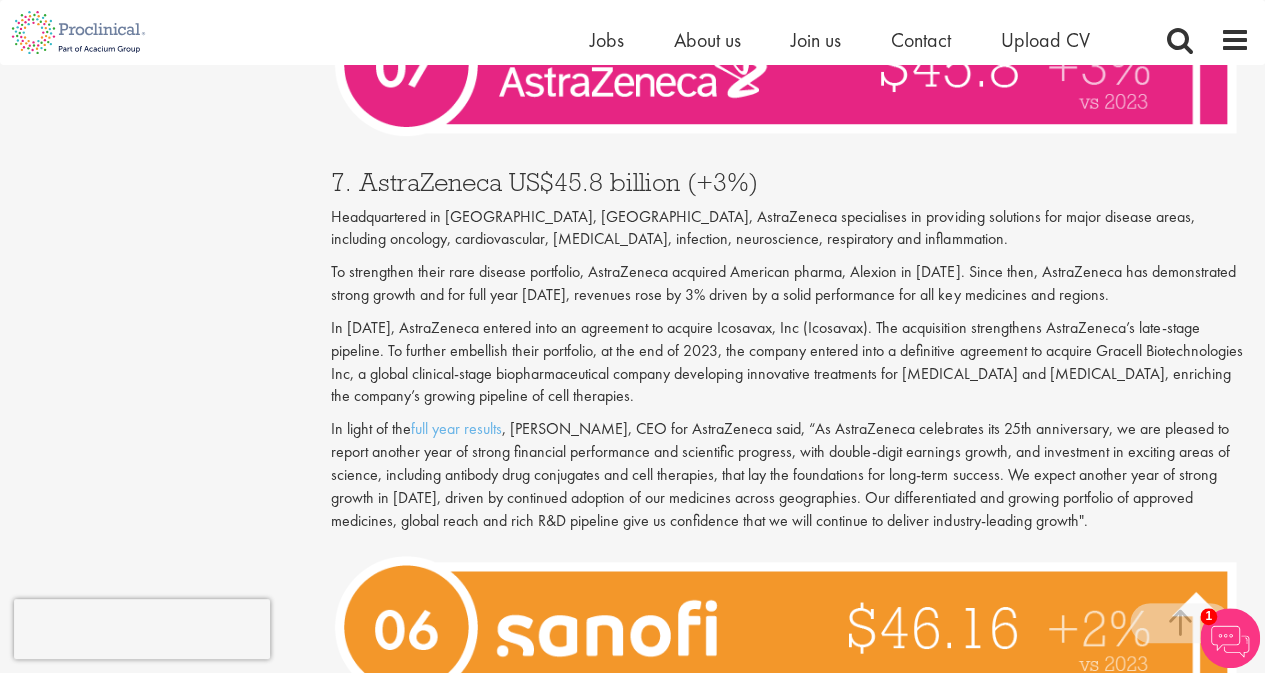 click on "7. AstraZeneca US$45.8 billion (+3%)
Headquartered in [GEOGRAPHIC_DATA], [GEOGRAPHIC_DATA], AstraZeneca specialises in providing solutions for major disease areas, including oncology, cardiovascular, [MEDICAL_DATA], infection, neuroscience, respiratory and inflammation.
To strengthen their rare disease portfolio, AstraZeneca acquired American pharma, Alexion in [DATE]. Since then, AstraZeneca has demonstrated strong growth and for full year [DATE], revenues rose by 3% driven by a solid performance for all key medicines and regions.
In [DATE], AstraZeneca entered into an agreement to acquire Icosavax, Inc (Icosavax). The acquisition strengthens AstraZeneca’s late-stage pipeline. To further embellish their portfolio, at the end of 2023, the company entered into a definitive agreement to acquire Gracell Biotechnologies Inc, a global clinical-stage biopharmaceutical company developing innovative treatments for [MEDICAL_DATA] and [MEDICAL_DATA], enriching the company’s growing pipeline of cell therapies." at bounding box center (790, 345) 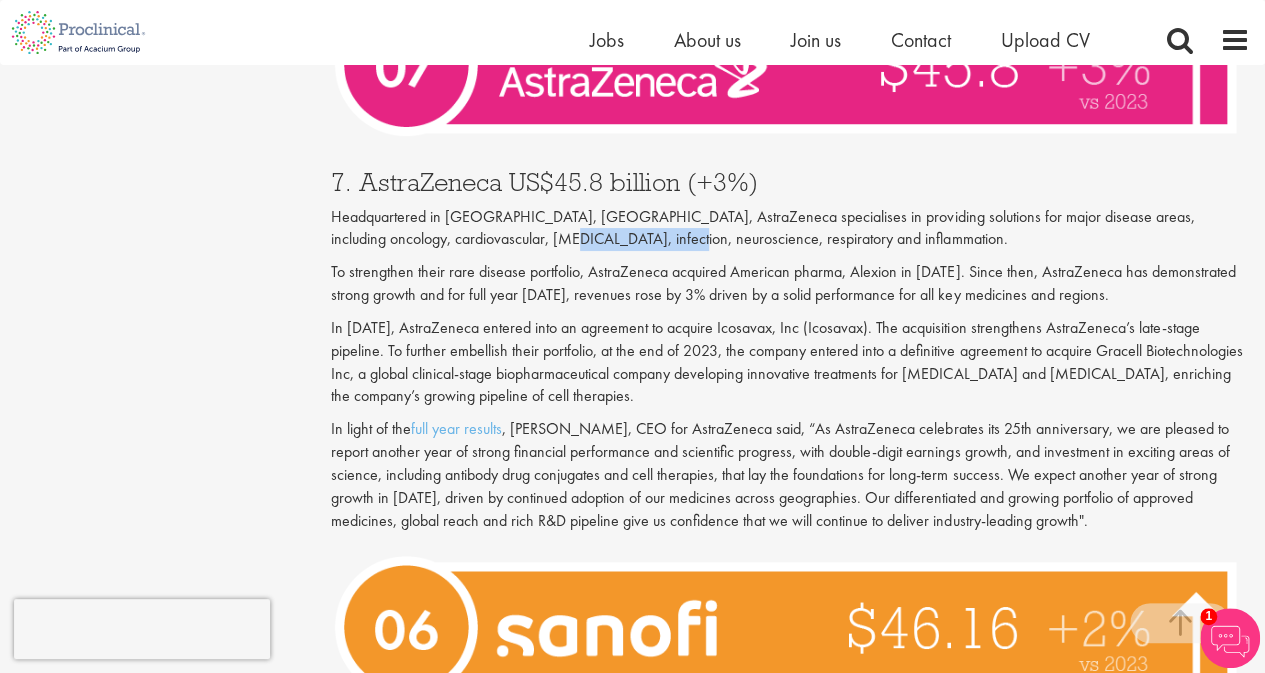 drag, startPoint x: 492, startPoint y: 195, endPoint x: 594, endPoint y: 198, distance: 102.044106 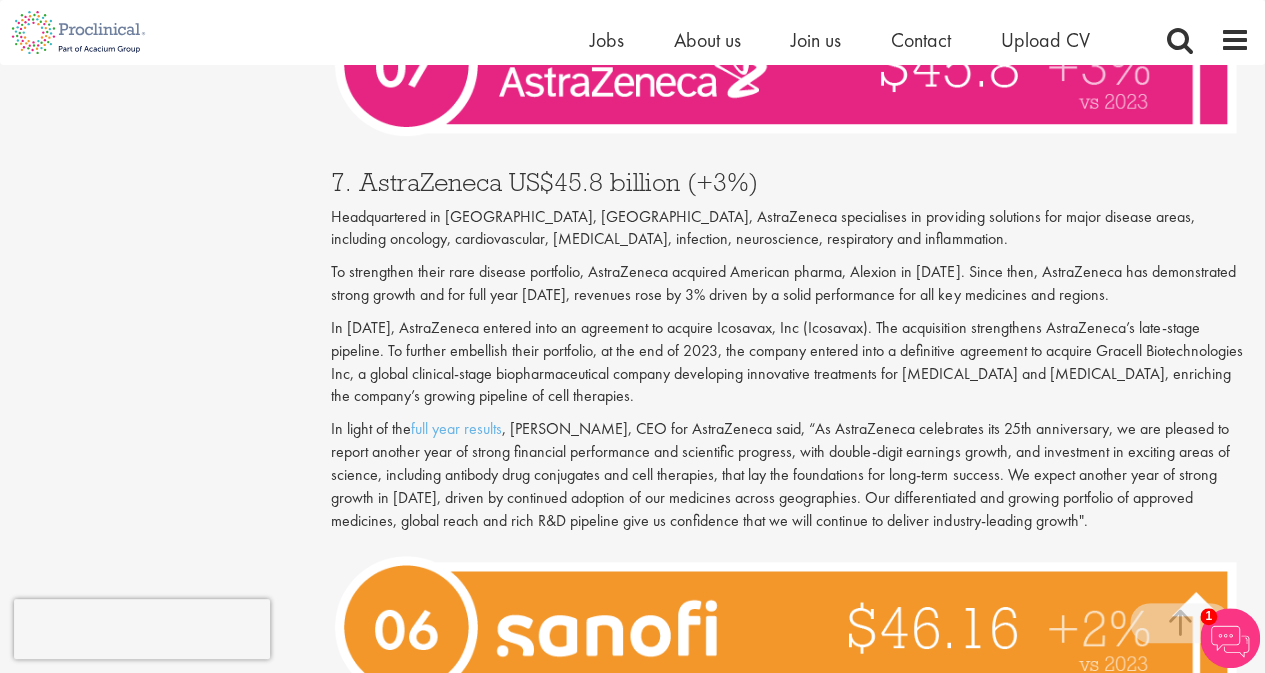 click on "To strengthen their rare disease portfolio, AstraZeneca acquired American pharma, Alexion in [DATE]. Since then, AstraZeneca has demonstrated strong growth and for full year [DATE], revenues rose by 3% driven by a solid performance for all key medicines and regions." at bounding box center (790, 284) 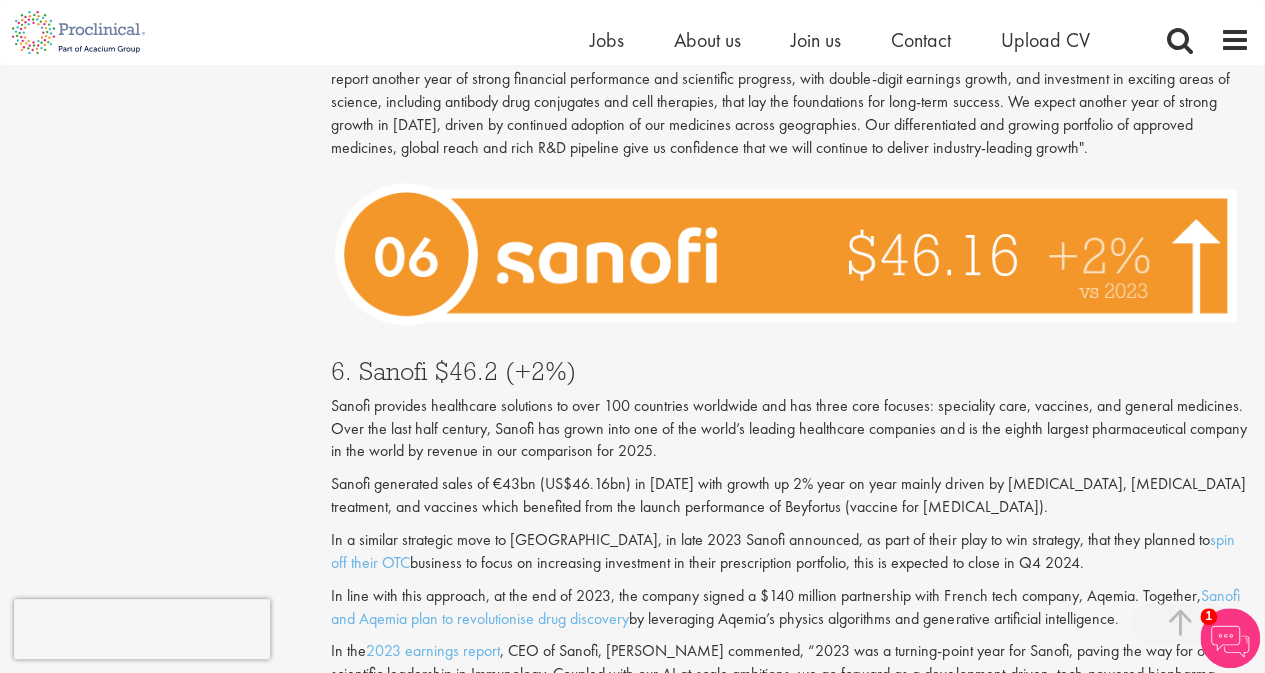 scroll, scrollTop: 4299, scrollLeft: 0, axis: vertical 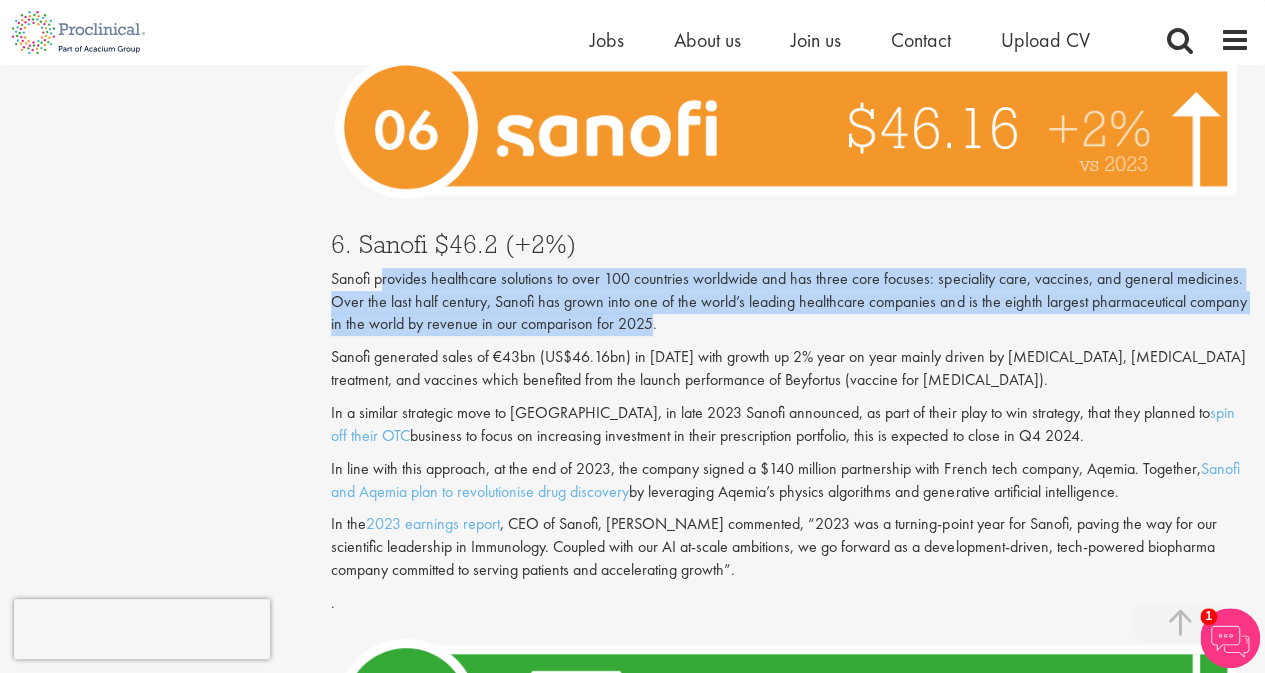 drag, startPoint x: 380, startPoint y: 231, endPoint x: 652, endPoint y: 278, distance: 276.0308 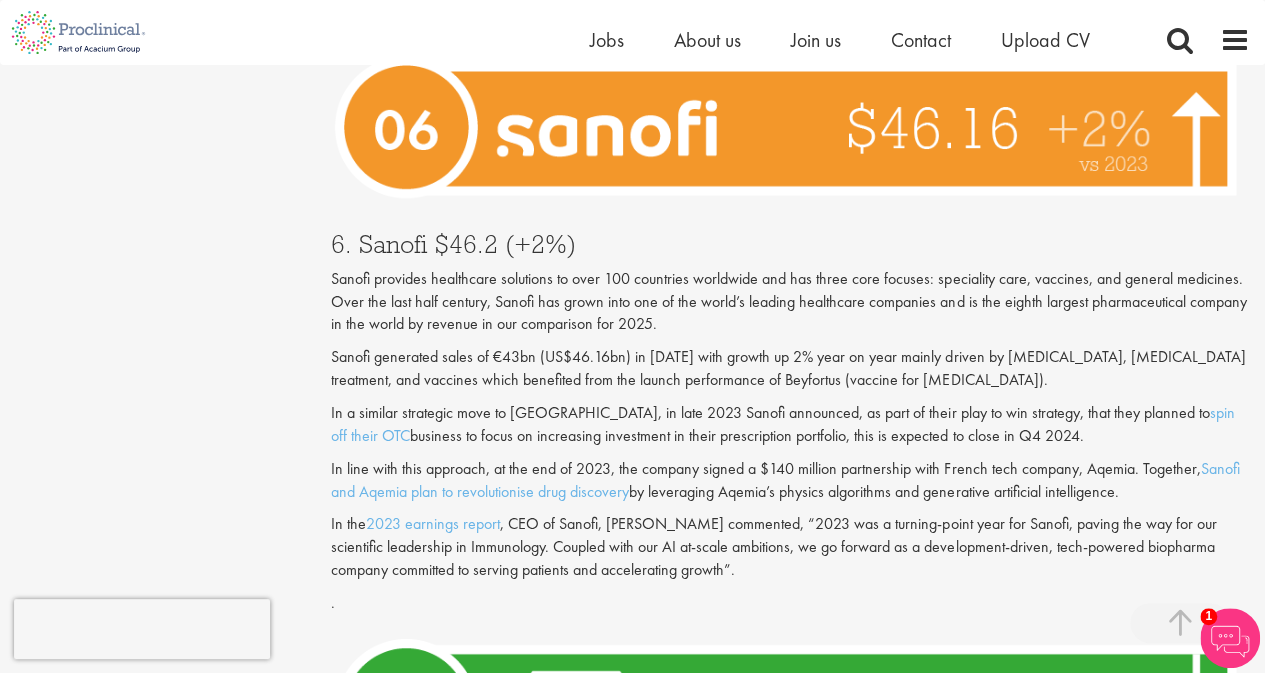 click on "Sanofi provides healthcare solutions to over 100 countries worldwide and has three core focuses: speciality care, vaccines, and general medicines. Over the last half century, Sanofi has grown into one of the world’s leading healthcare companies and is the eighth largest pharmaceutical company in the world by revenue in our comparison for 2025." at bounding box center (790, 302) 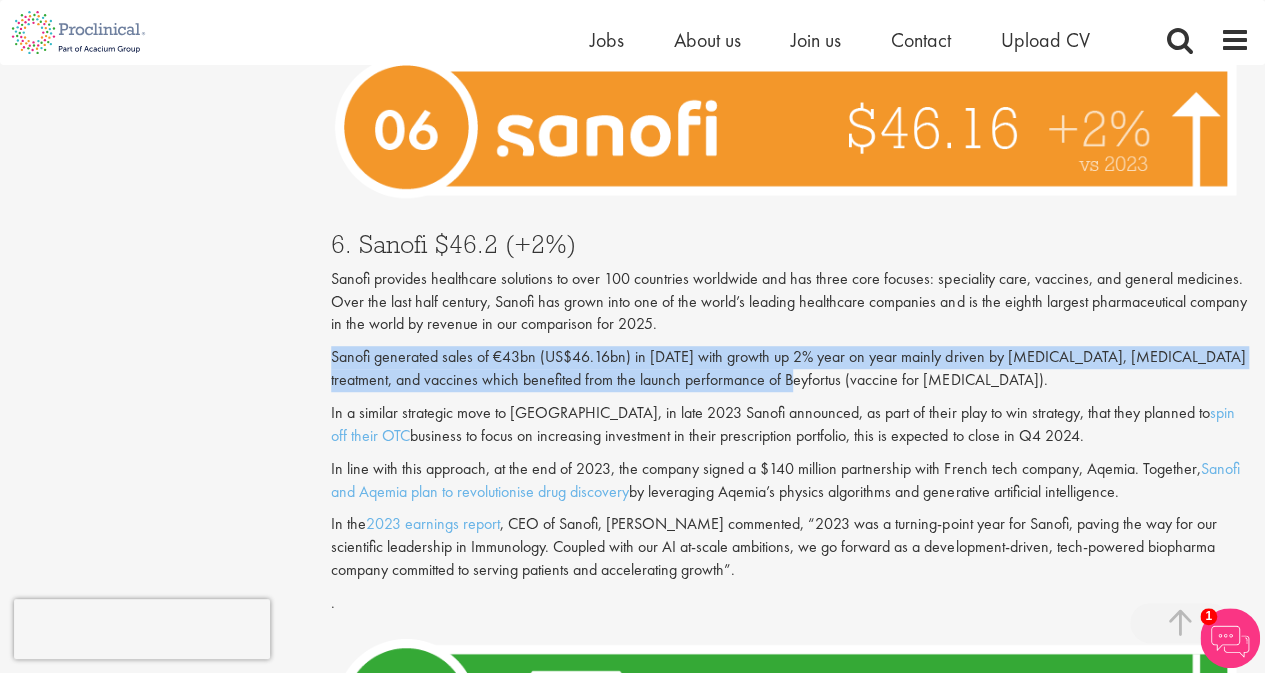 drag, startPoint x: 329, startPoint y: 310, endPoint x: 794, endPoint y: 345, distance: 466.31534 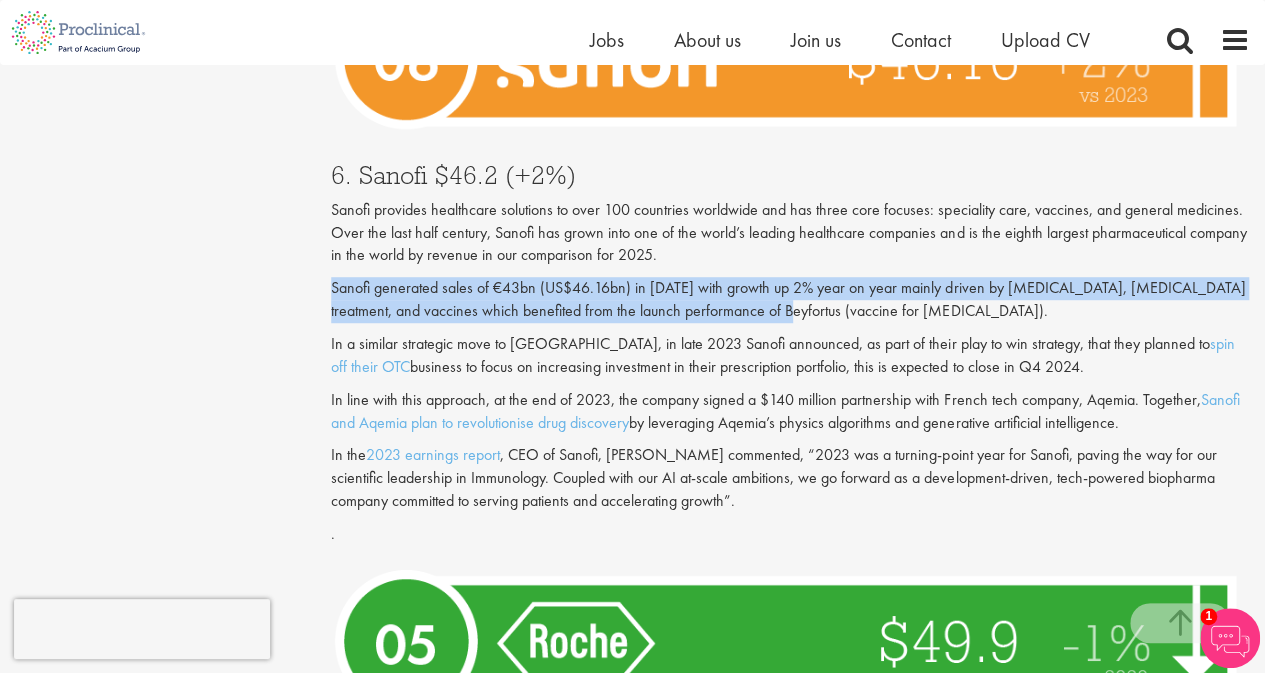 scroll, scrollTop: 4399, scrollLeft: 0, axis: vertical 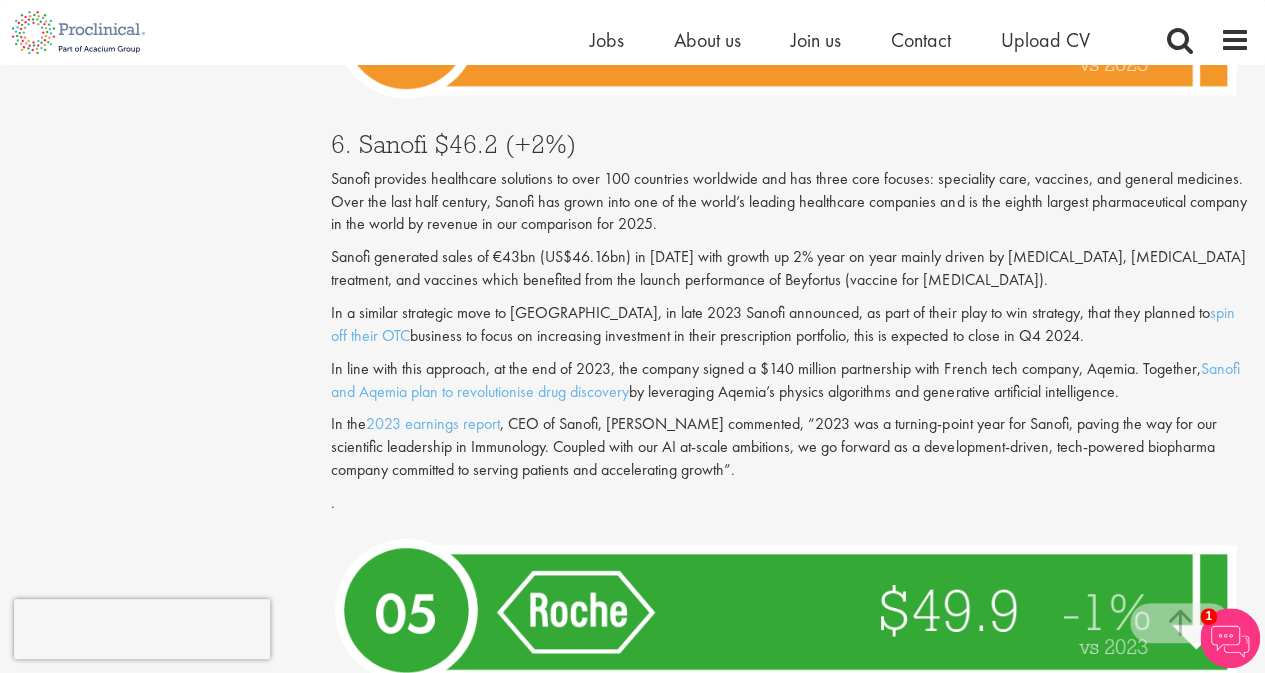 click on "In a similar strategic move to GSK, in late 2023 Sanofi announced, as part of their play to win strategy, that they planned to  spin off their OTC  business to focus on increasing investment in their prescription portfolio, this is expected to close in Q4 2024." at bounding box center [790, 325] 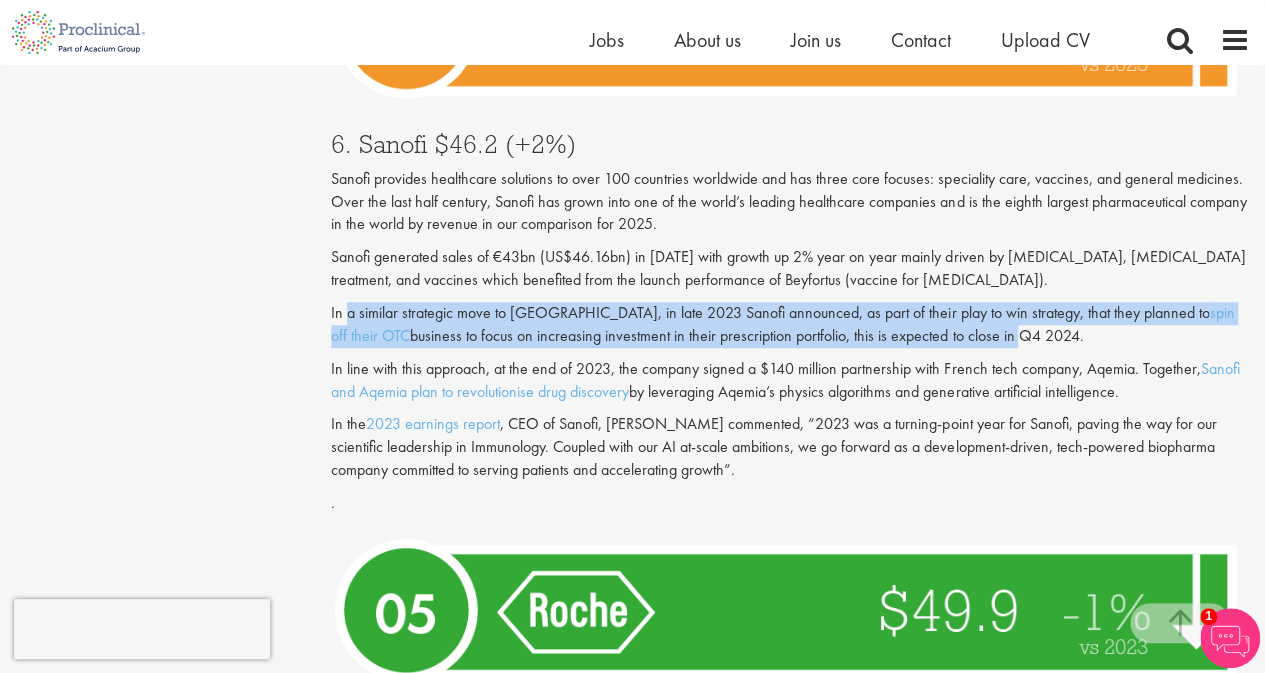 drag, startPoint x: 345, startPoint y: 273, endPoint x: 930, endPoint y: 286, distance: 585.1444 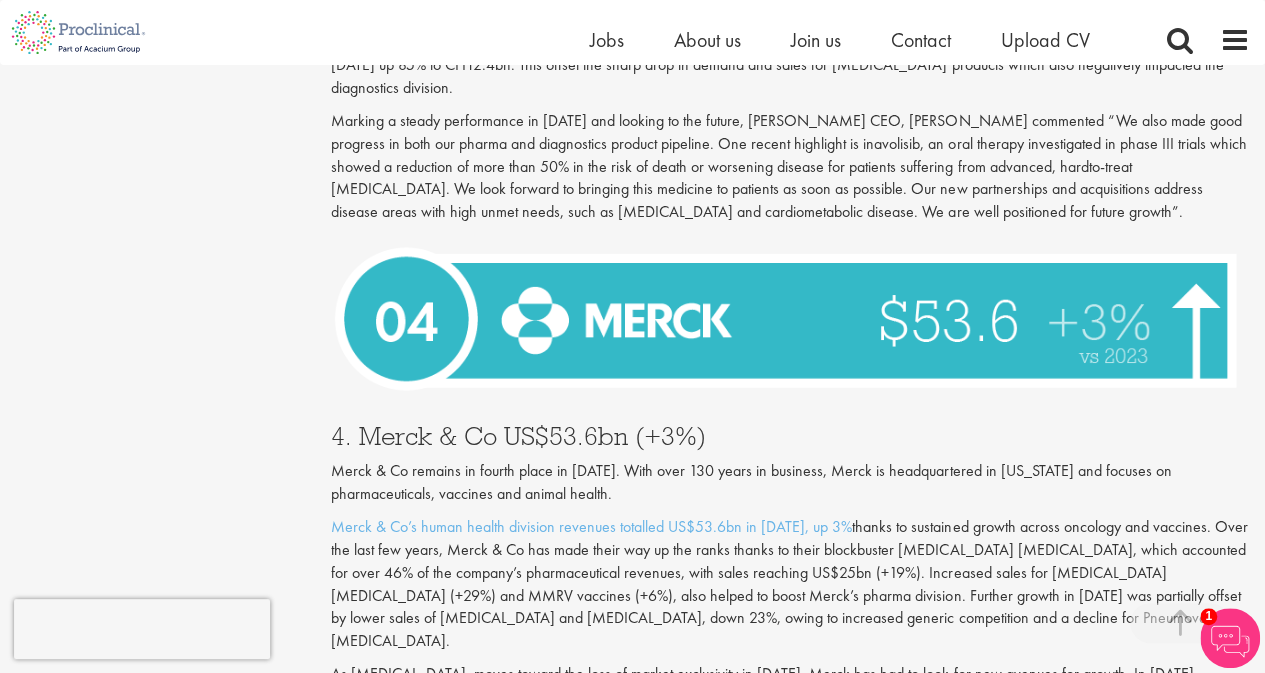 scroll, scrollTop: 5299, scrollLeft: 0, axis: vertical 